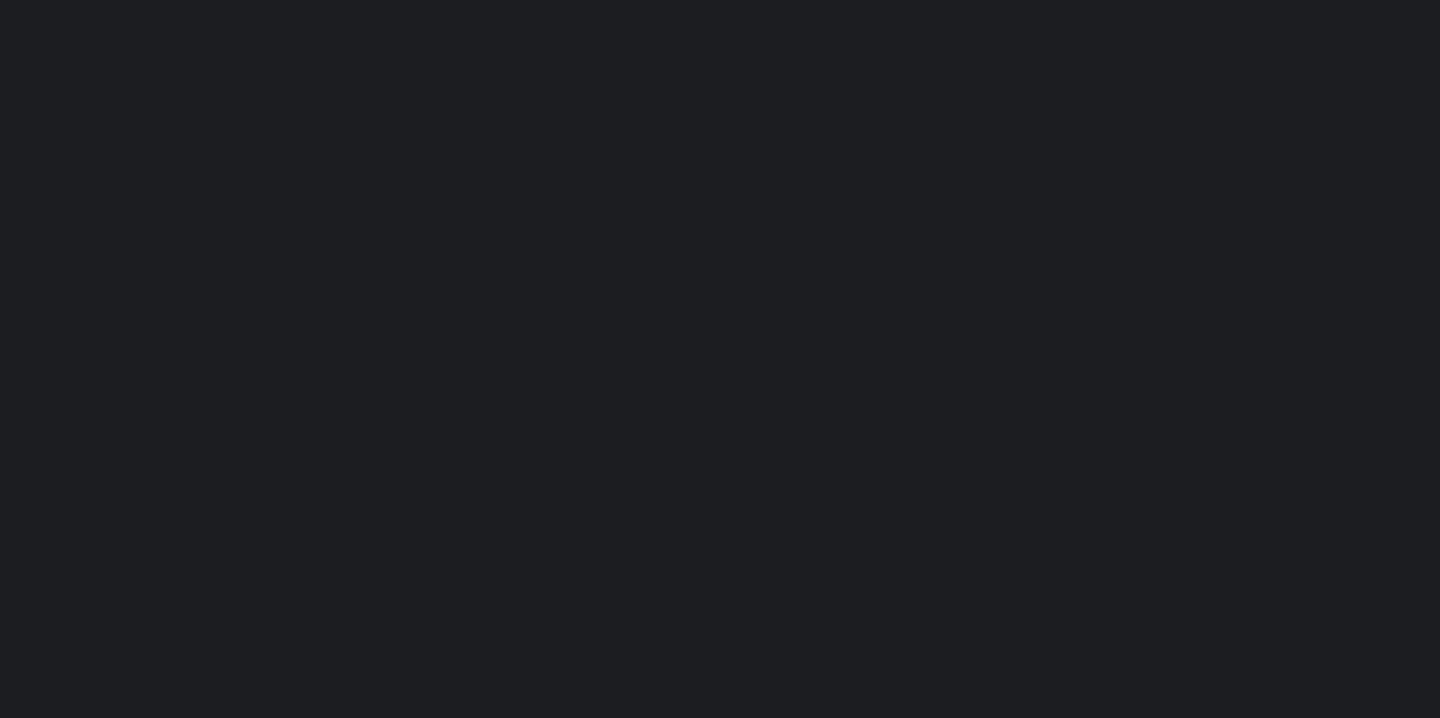 scroll, scrollTop: 0, scrollLeft: 0, axis: both 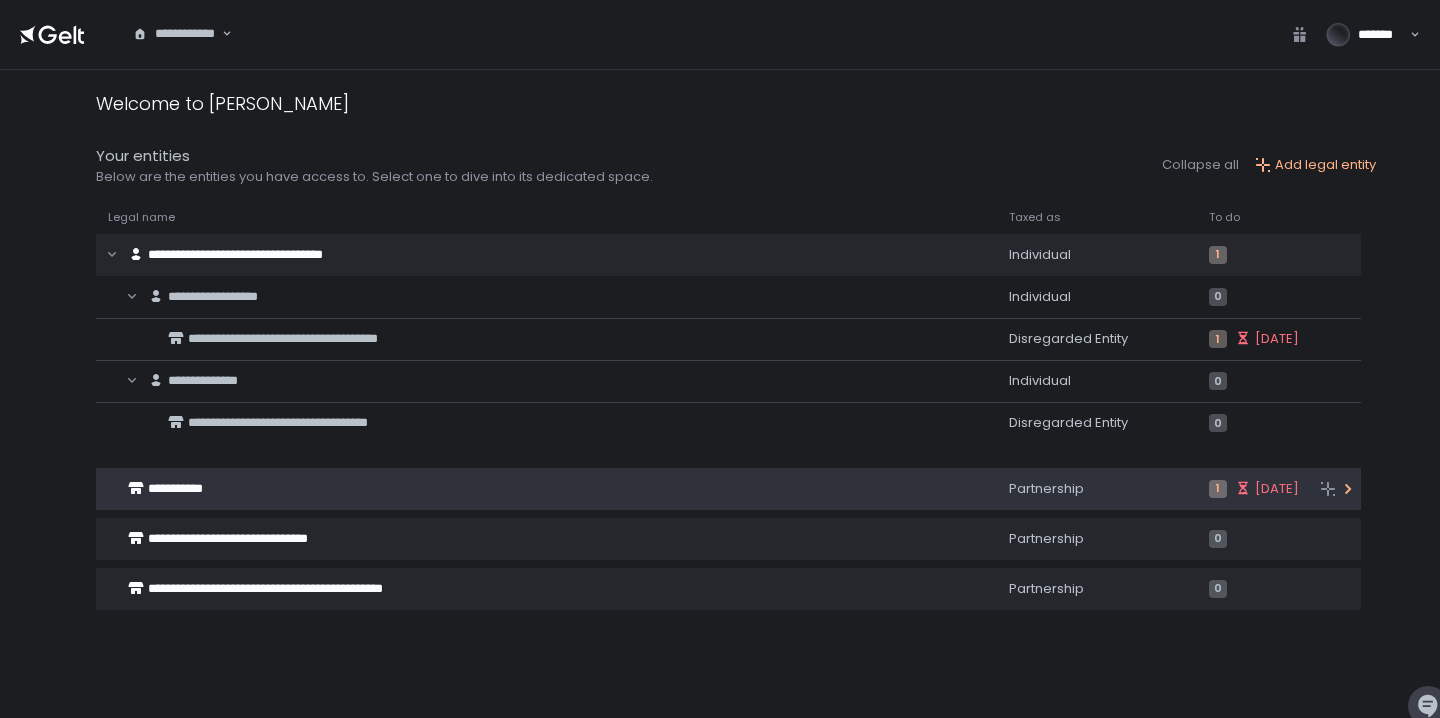 click on "**********" at bounding box center (510, 489) 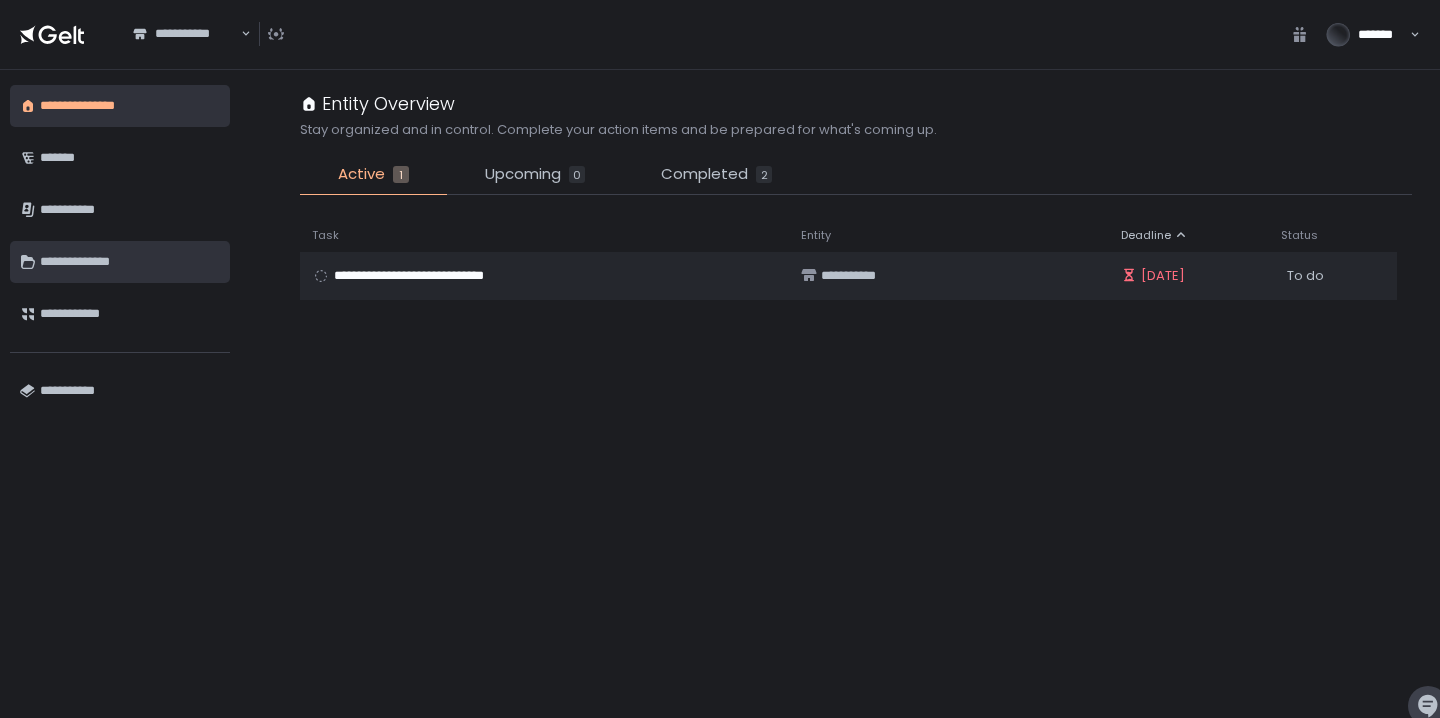 click on "**********" at bounding box center [130, 262] 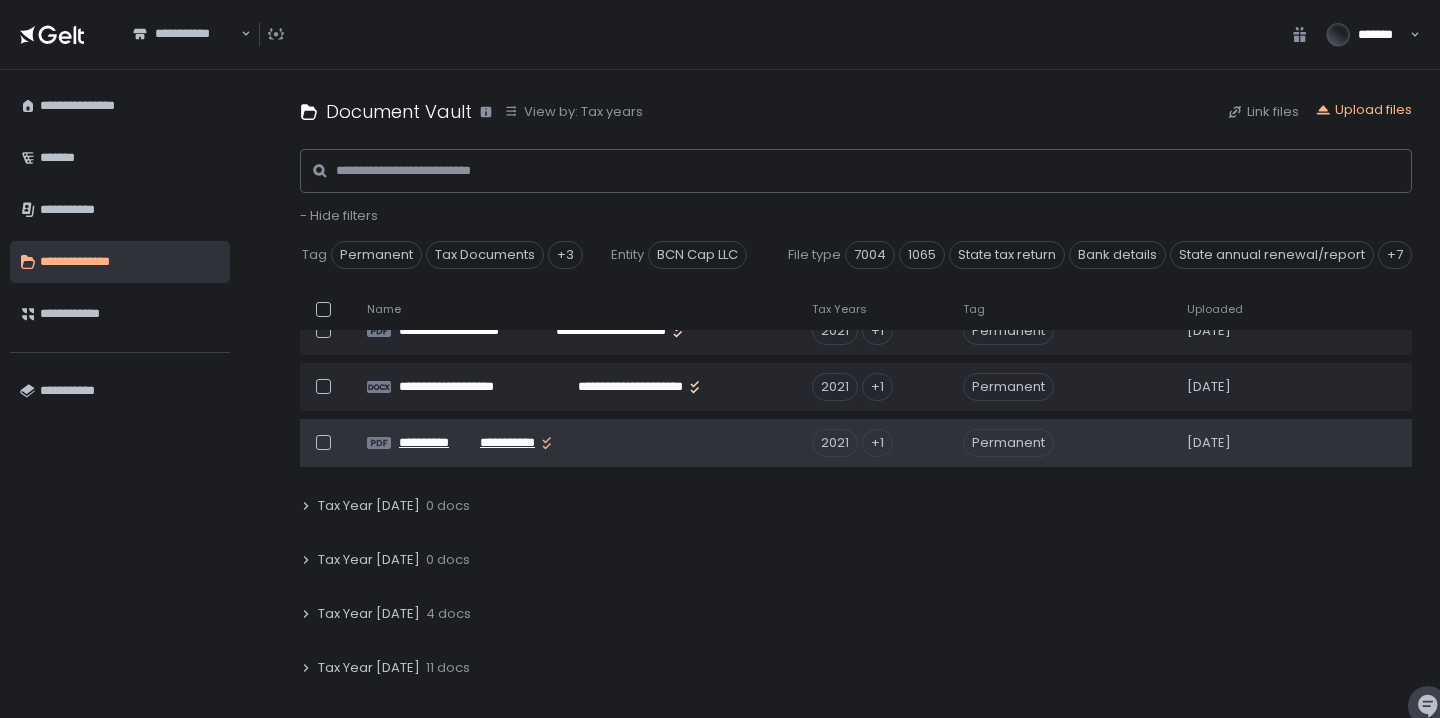 scroll, scrollTop: 0, scrollLeft: 0, axis: both 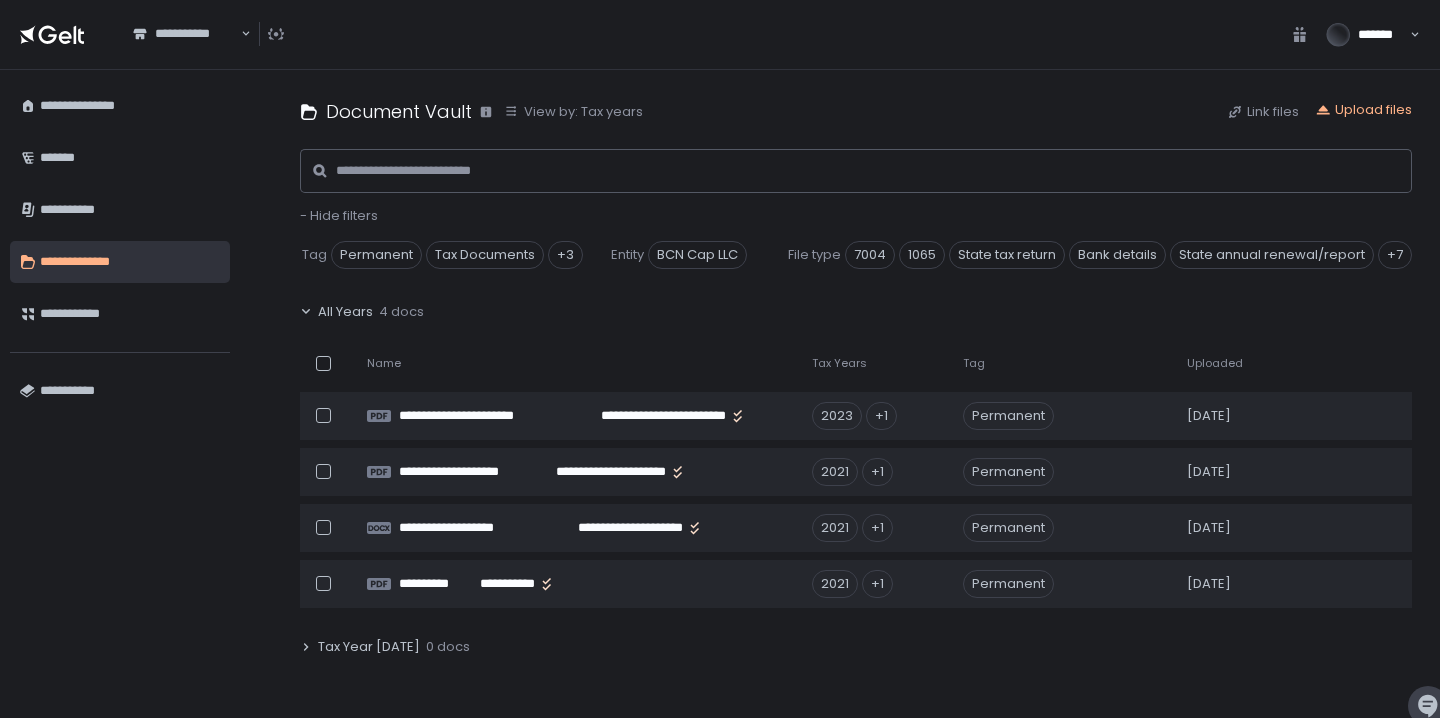 click 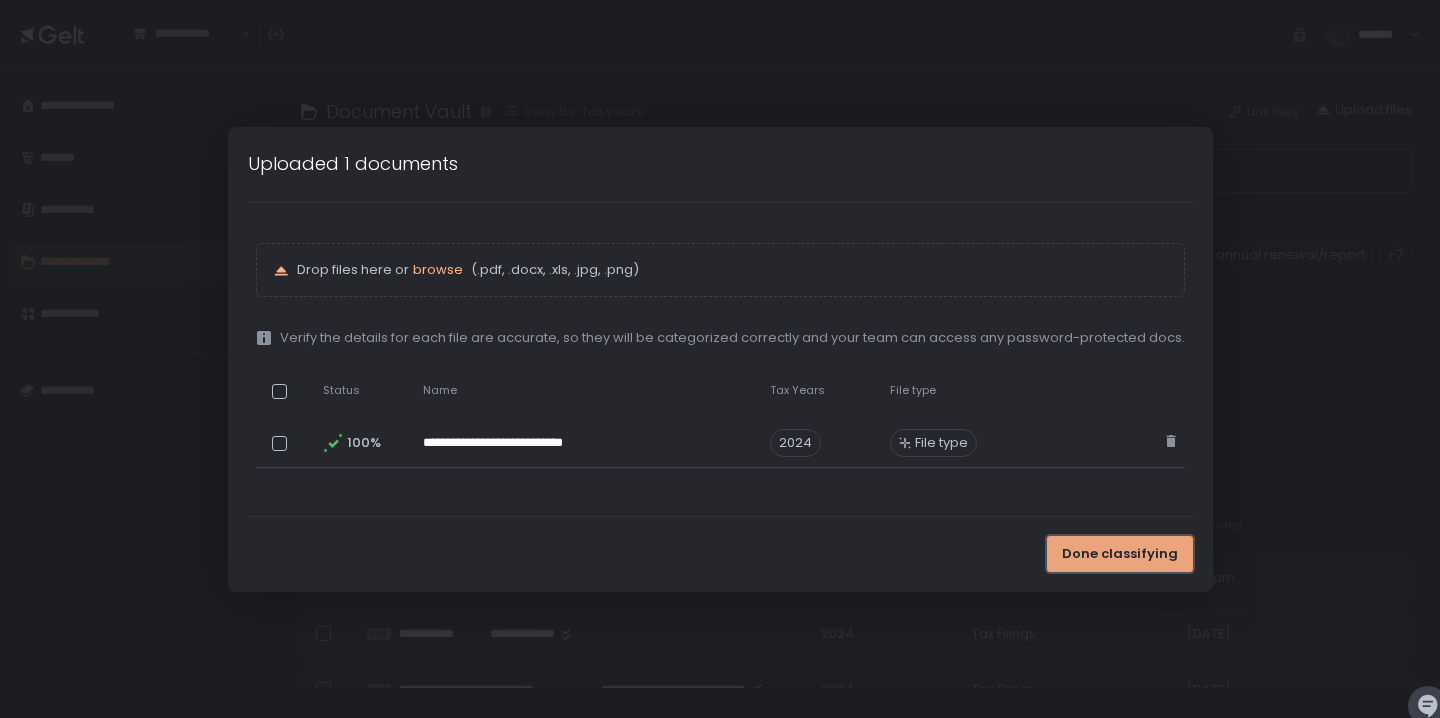 click on "Done classifying" at bounding box center (1120, 554) 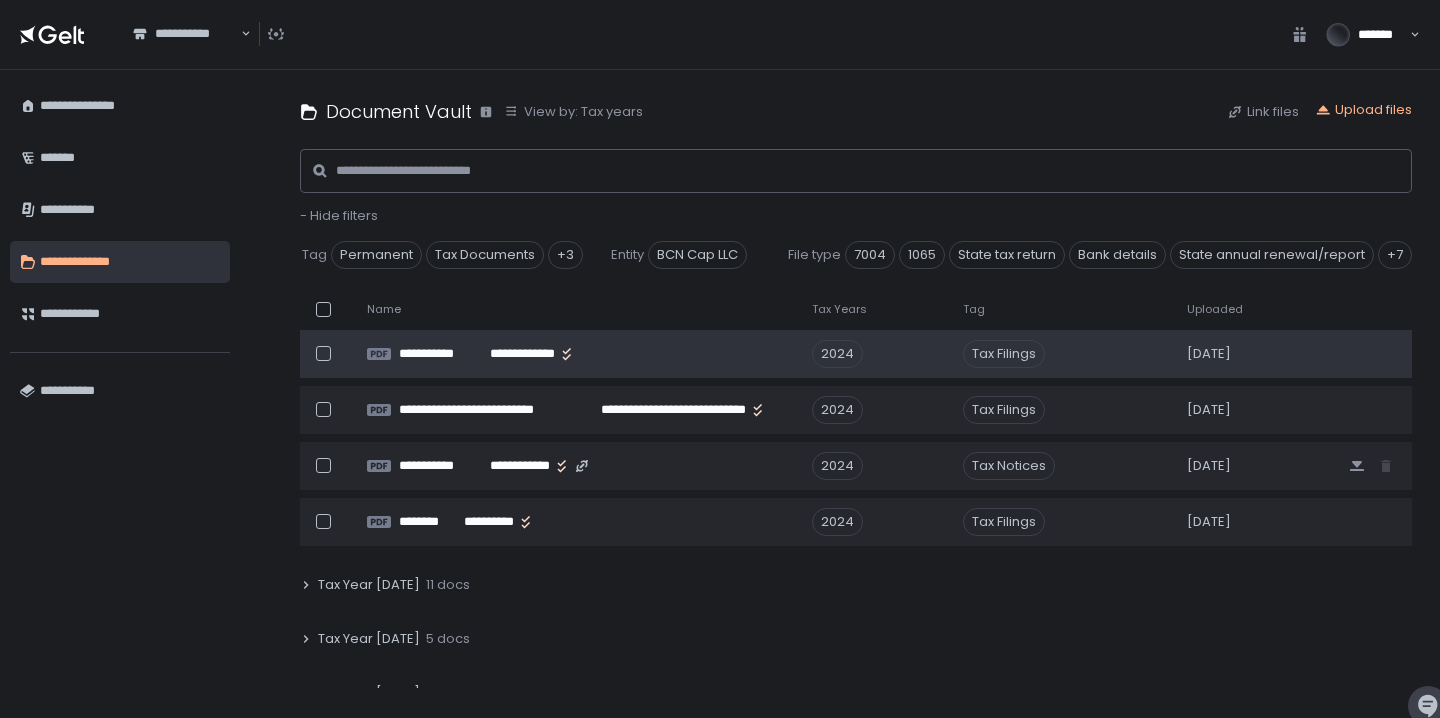 scroll, scrollTop: 307, scrollLeft: 0, axis: vertical 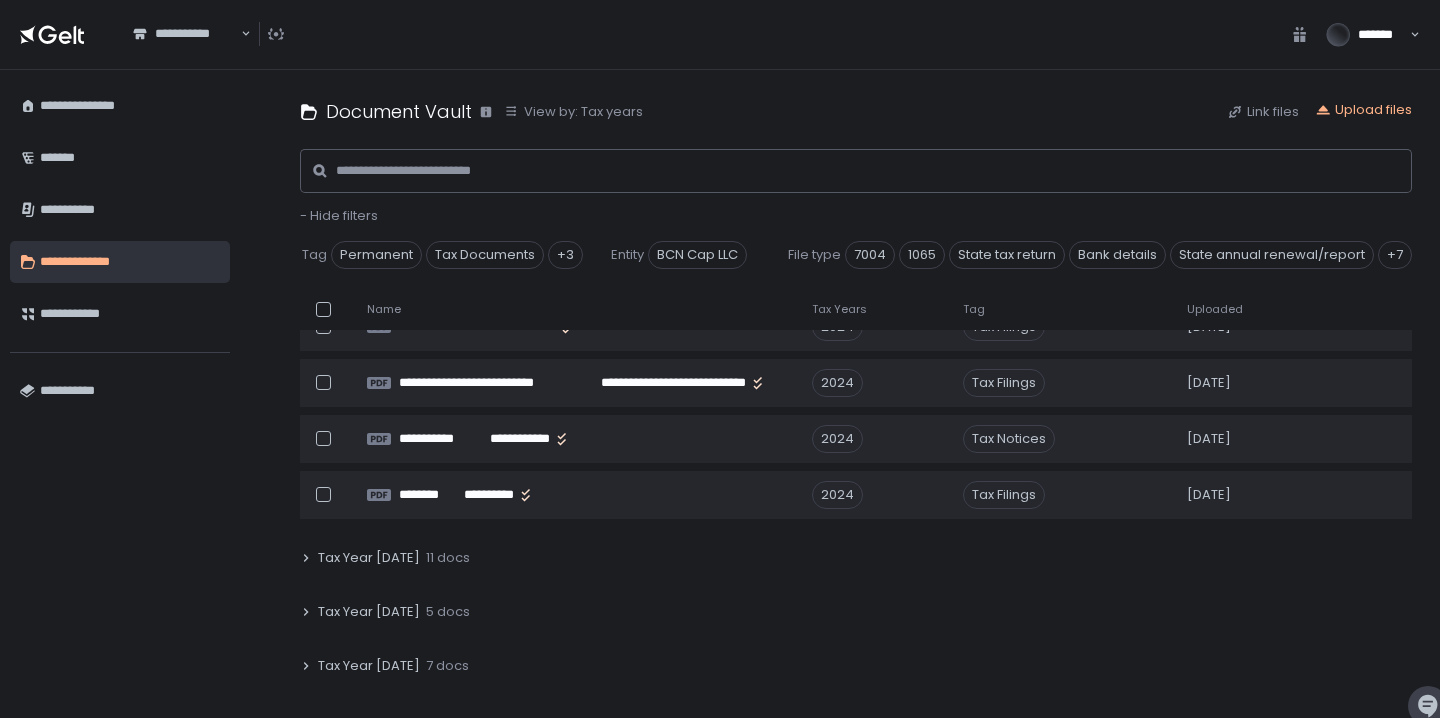 click 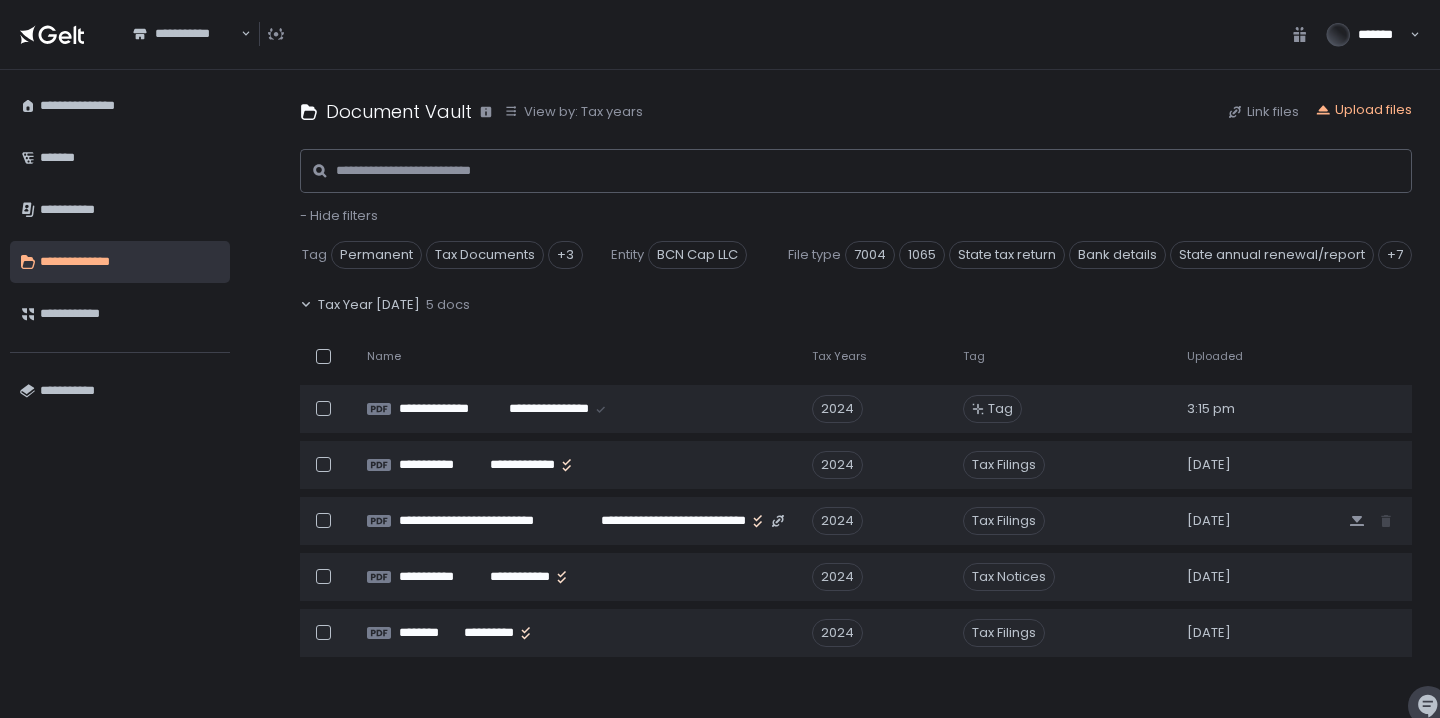 scroll, scrollTop: 178, scrollLeft: 0, axis: vertical 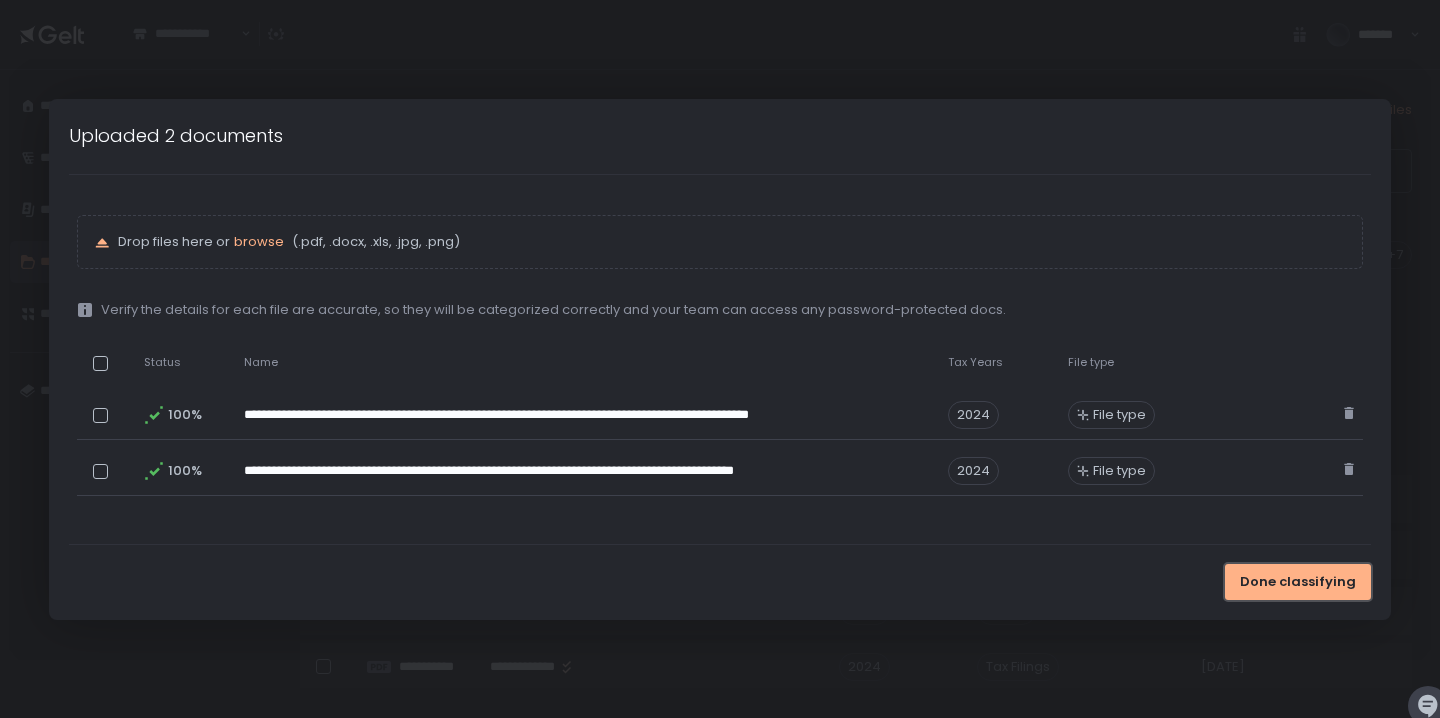 drag, startPoint x: 1313, startPoint y: 586, endPoint x: 1093, endPoint y: 572, distance: 220.445 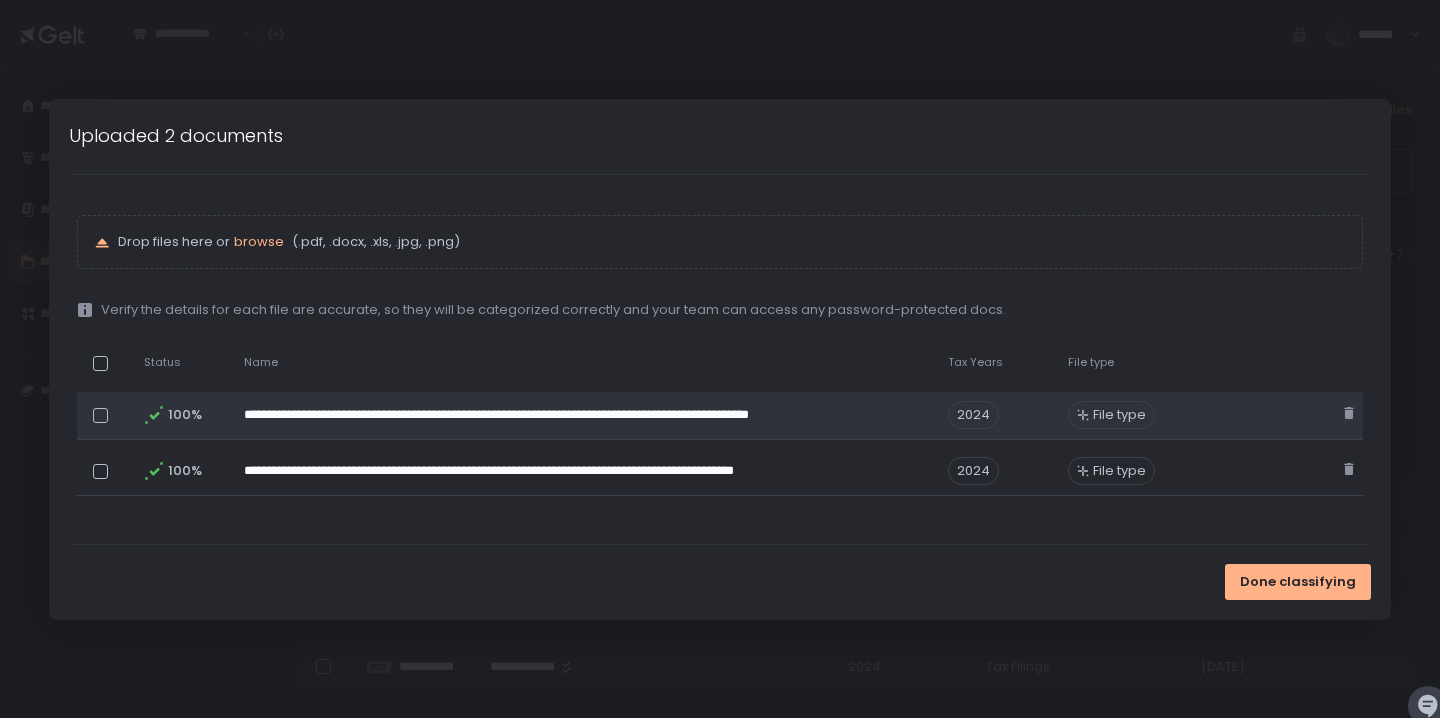 click on "File type" 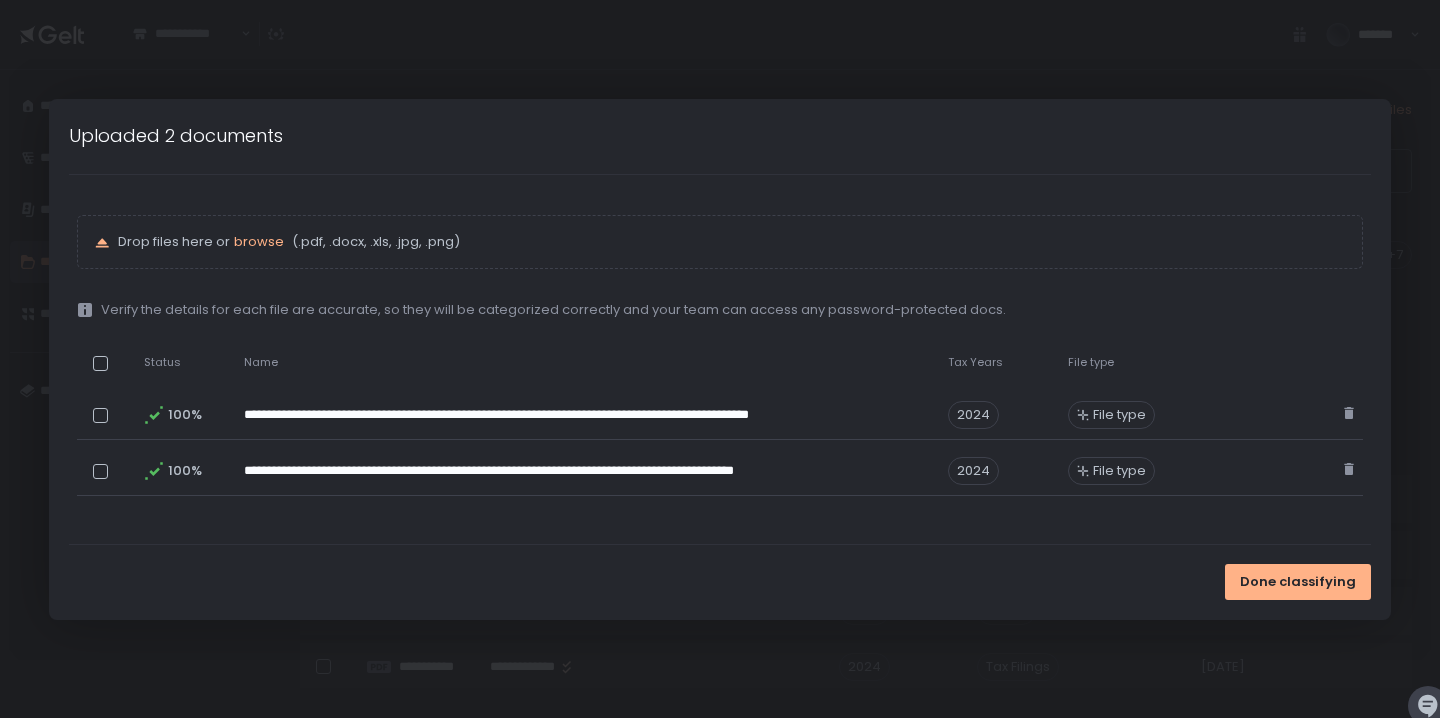 click on "File type" 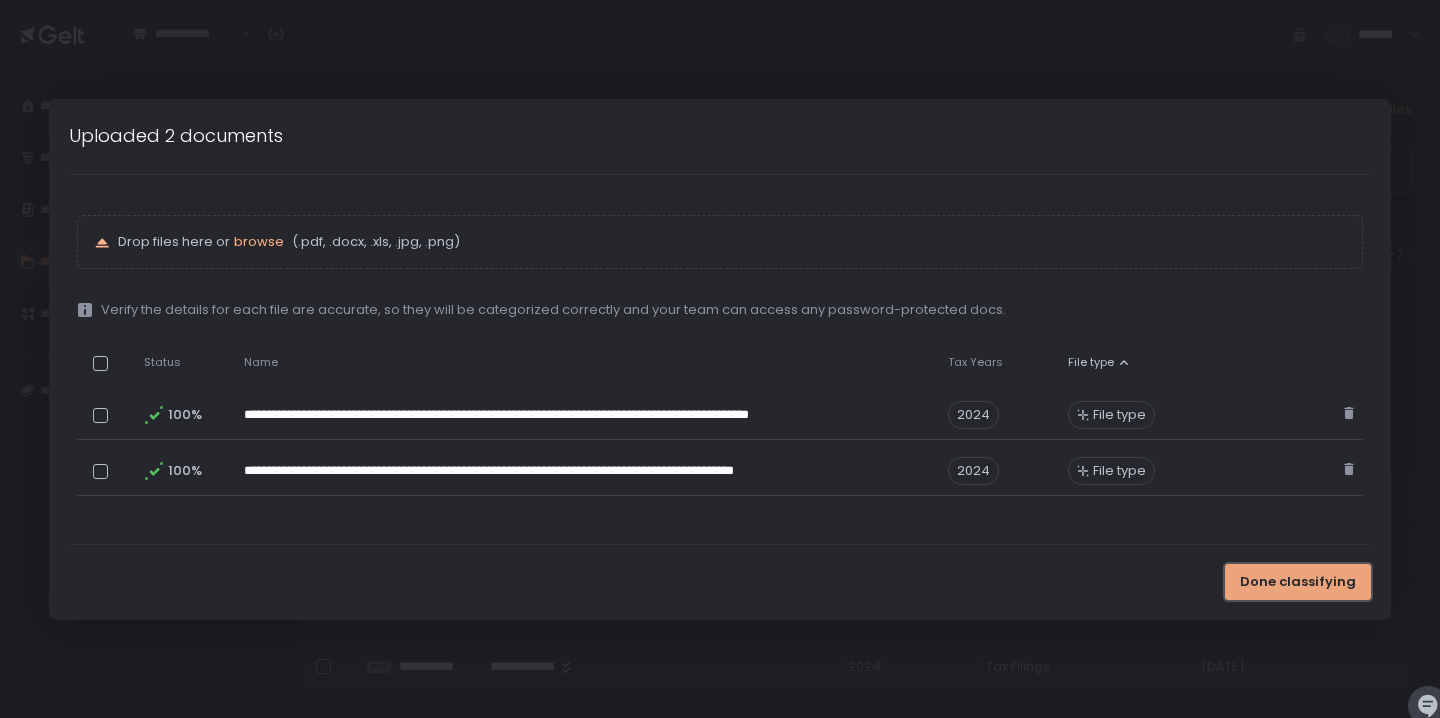 click on "Done classifying" at bounding box center (1298, 582) 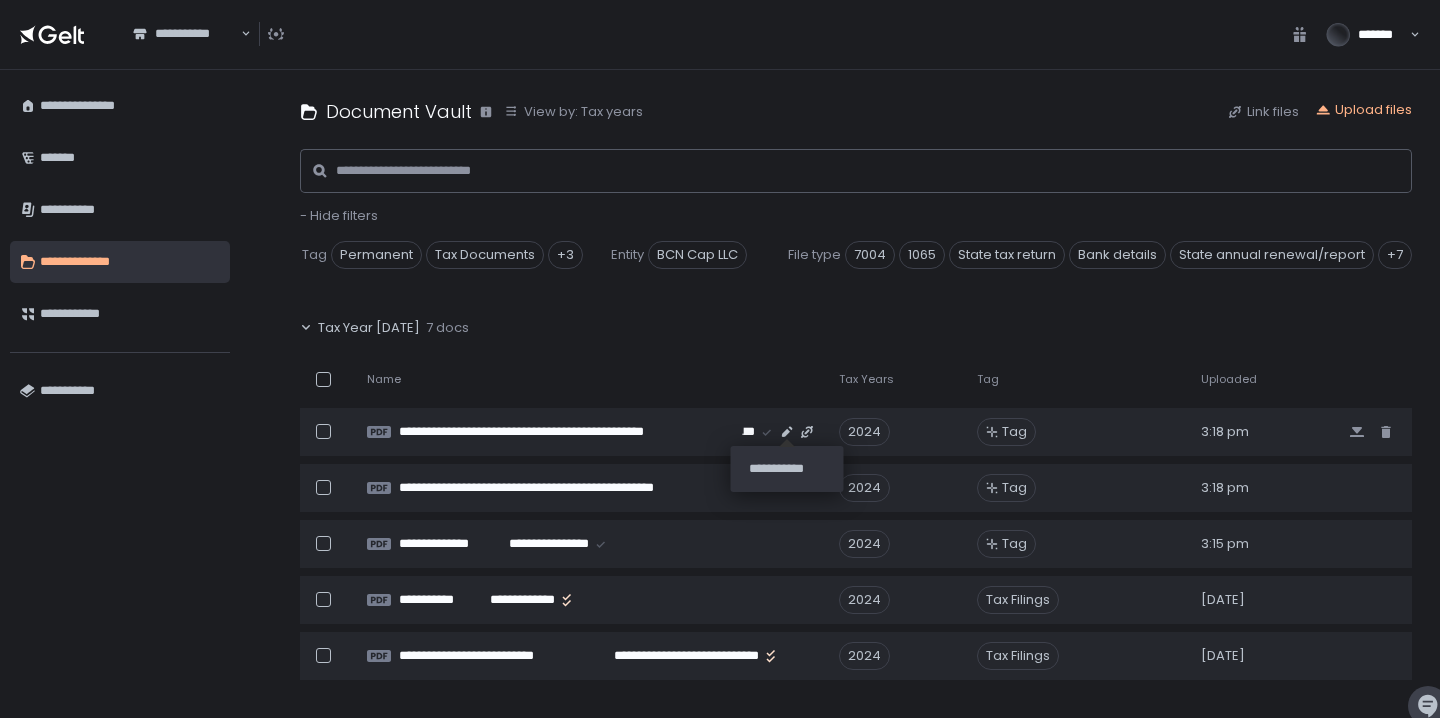 scroll, scrollTop: 151, scrollLeft: 0, axis: vertical 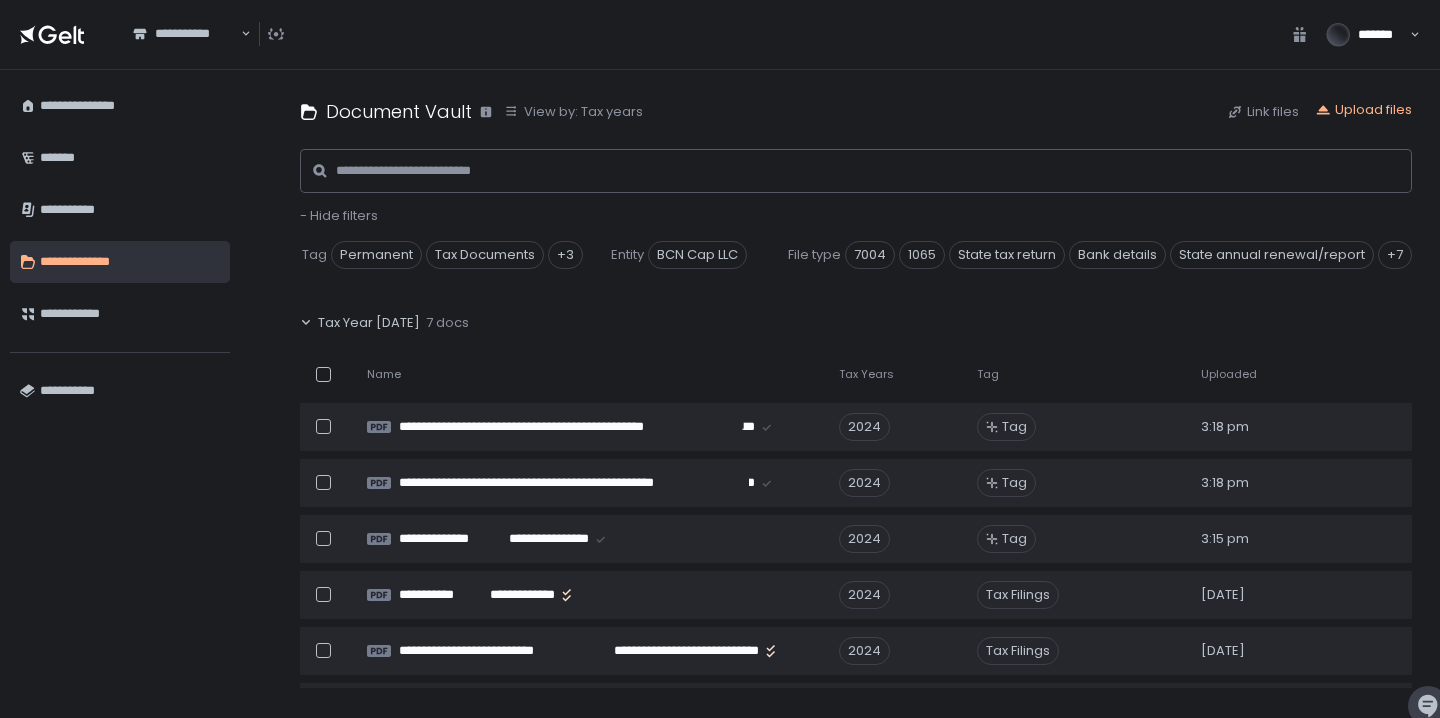 click on "**********" at bounding box center [130, 262] 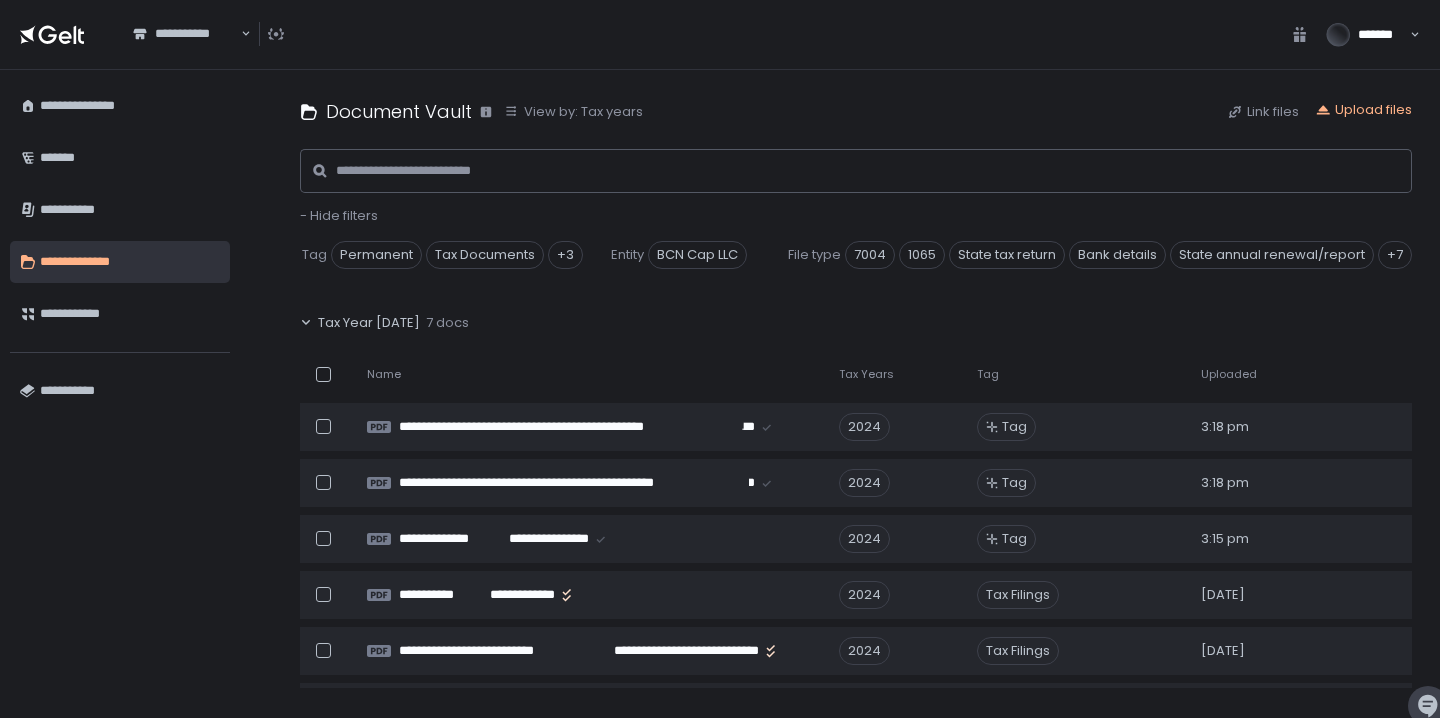 click on "**********" at bounding box center [186, 34] 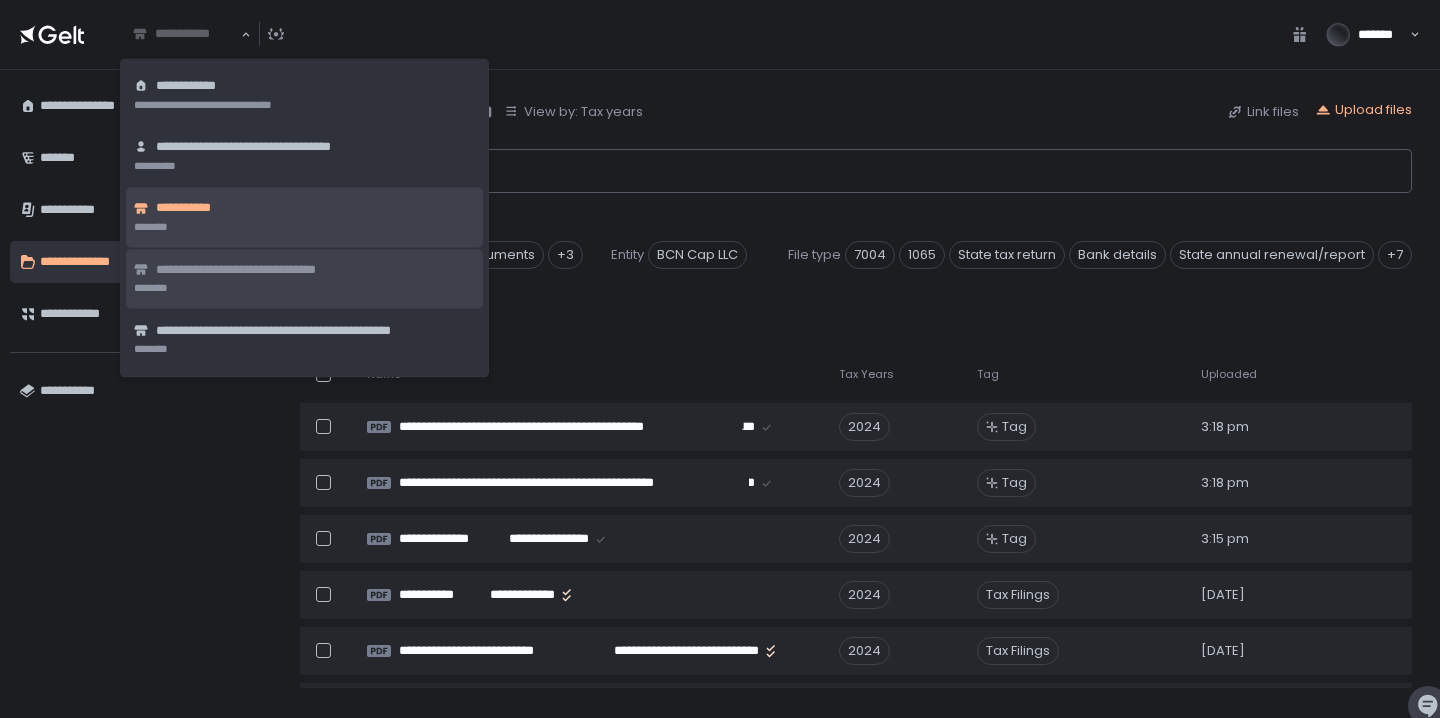 click on "**********" at bounding box center [270, 269] 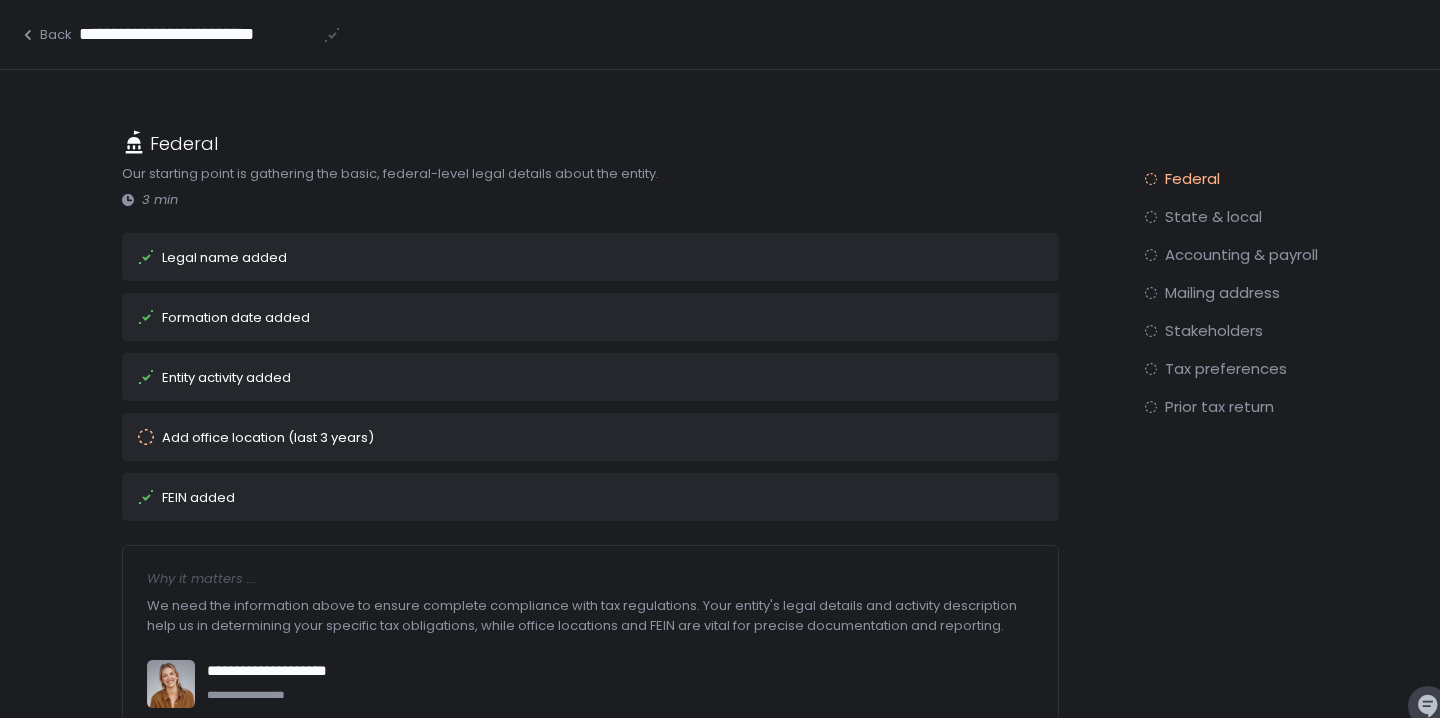 scroll, scrollTop: 34, scrollLeft: 0, axis: vertical 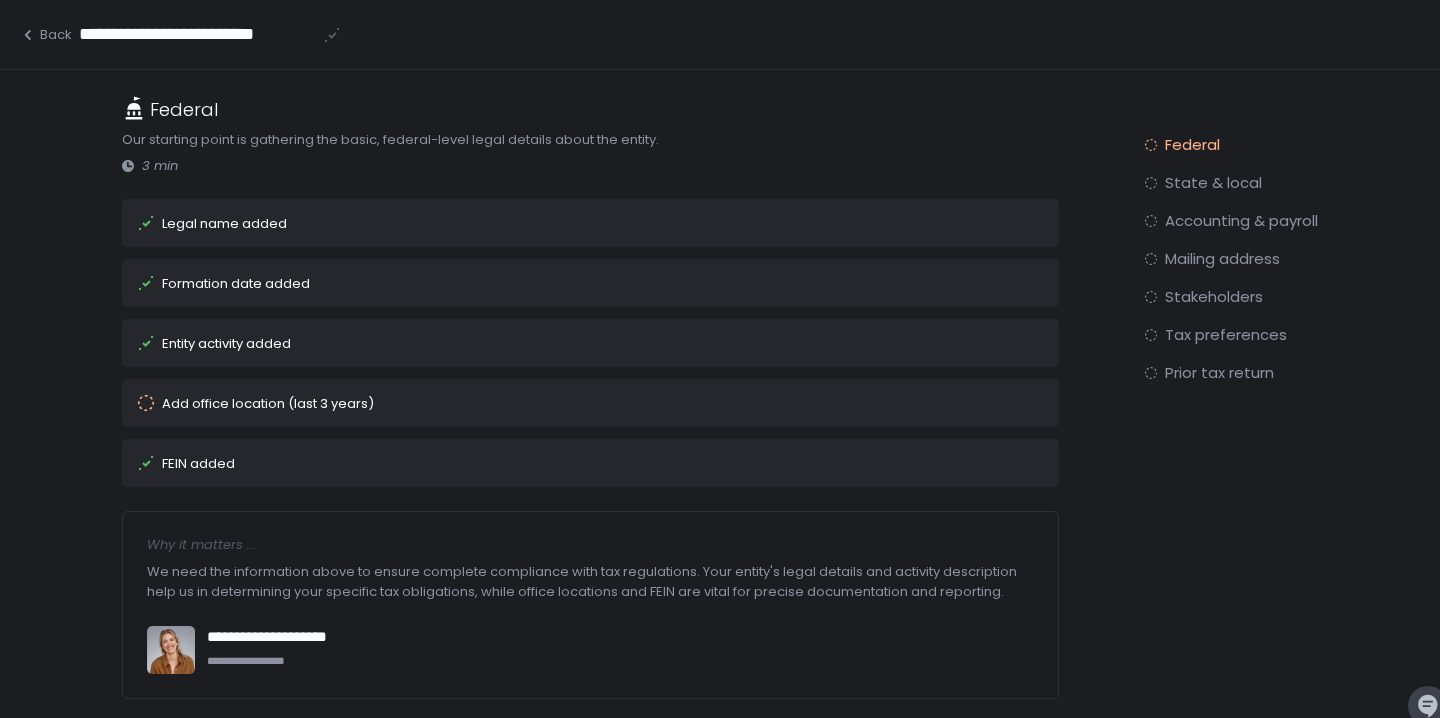 click on "Add office location (last 3 years)" at bounding box center [268, 403] 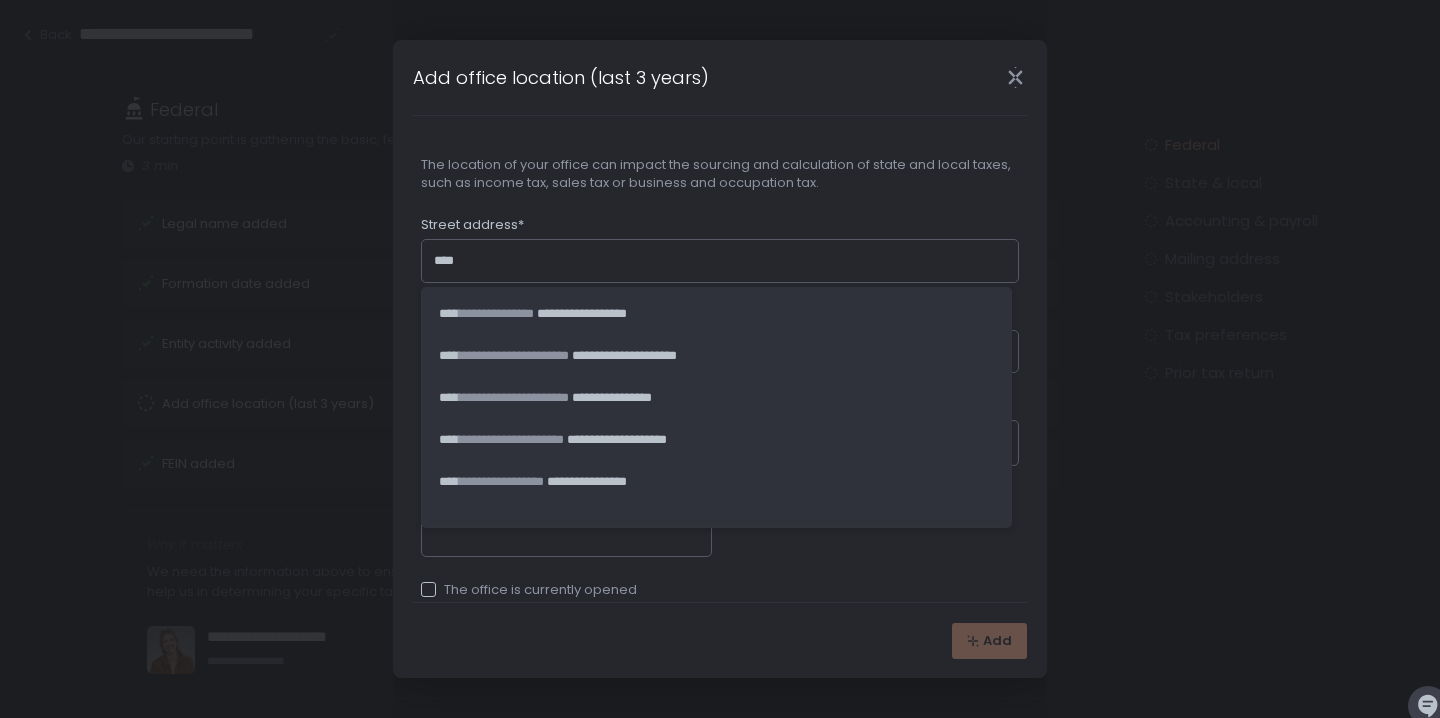 type on "**********" 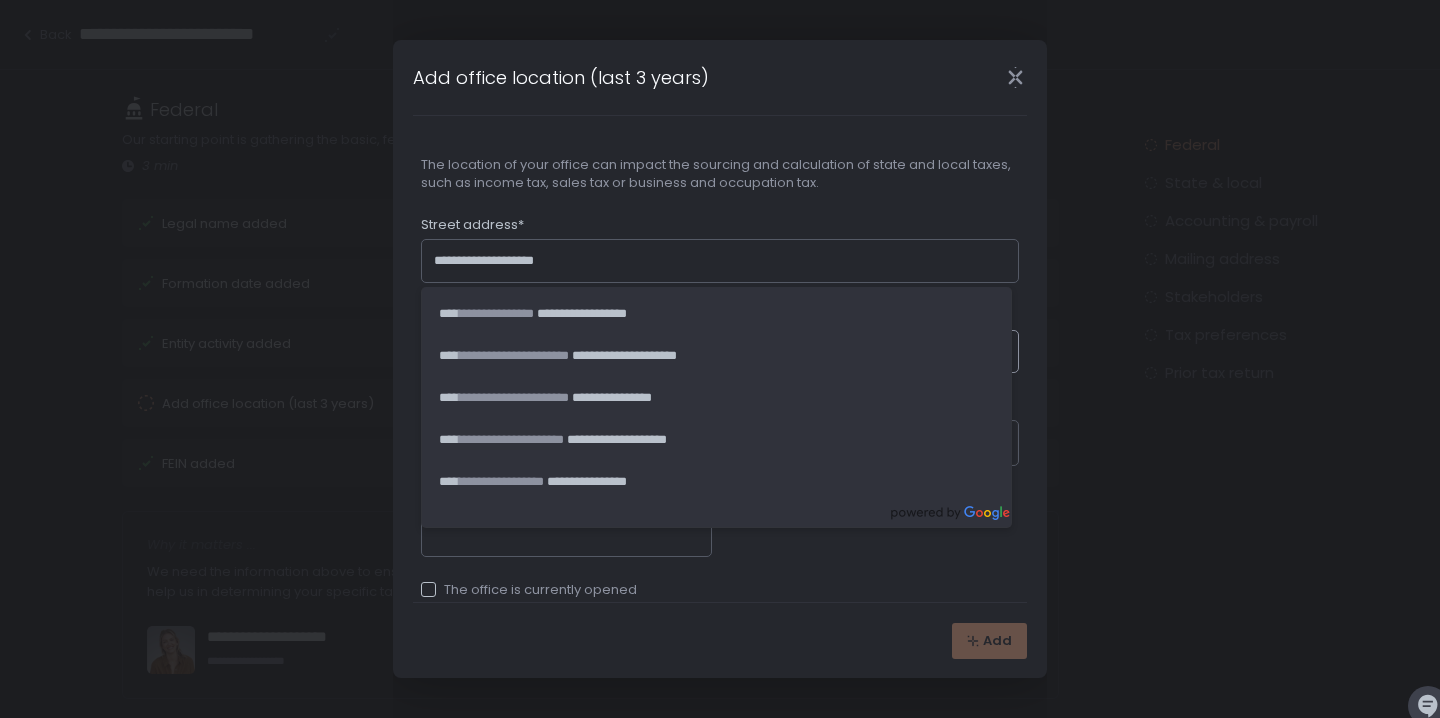 type on "**********" 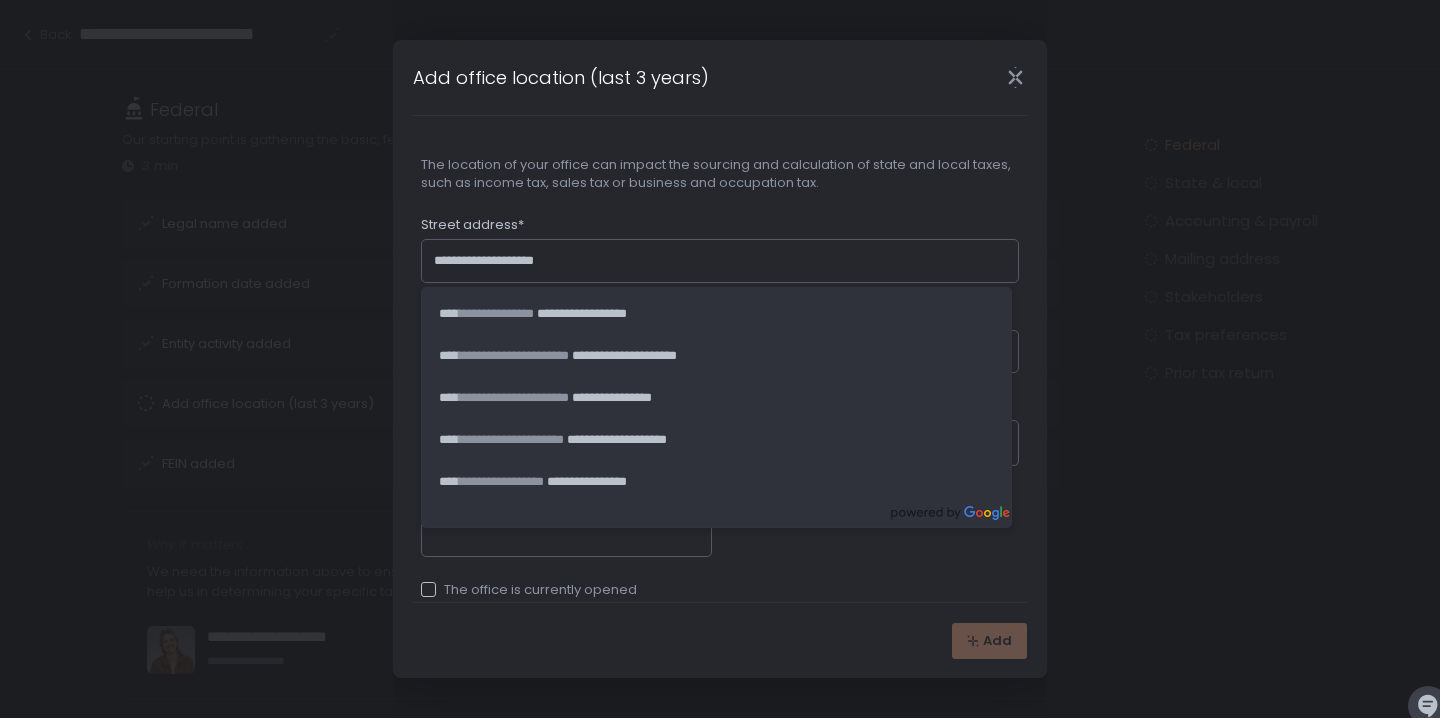 type on "**" 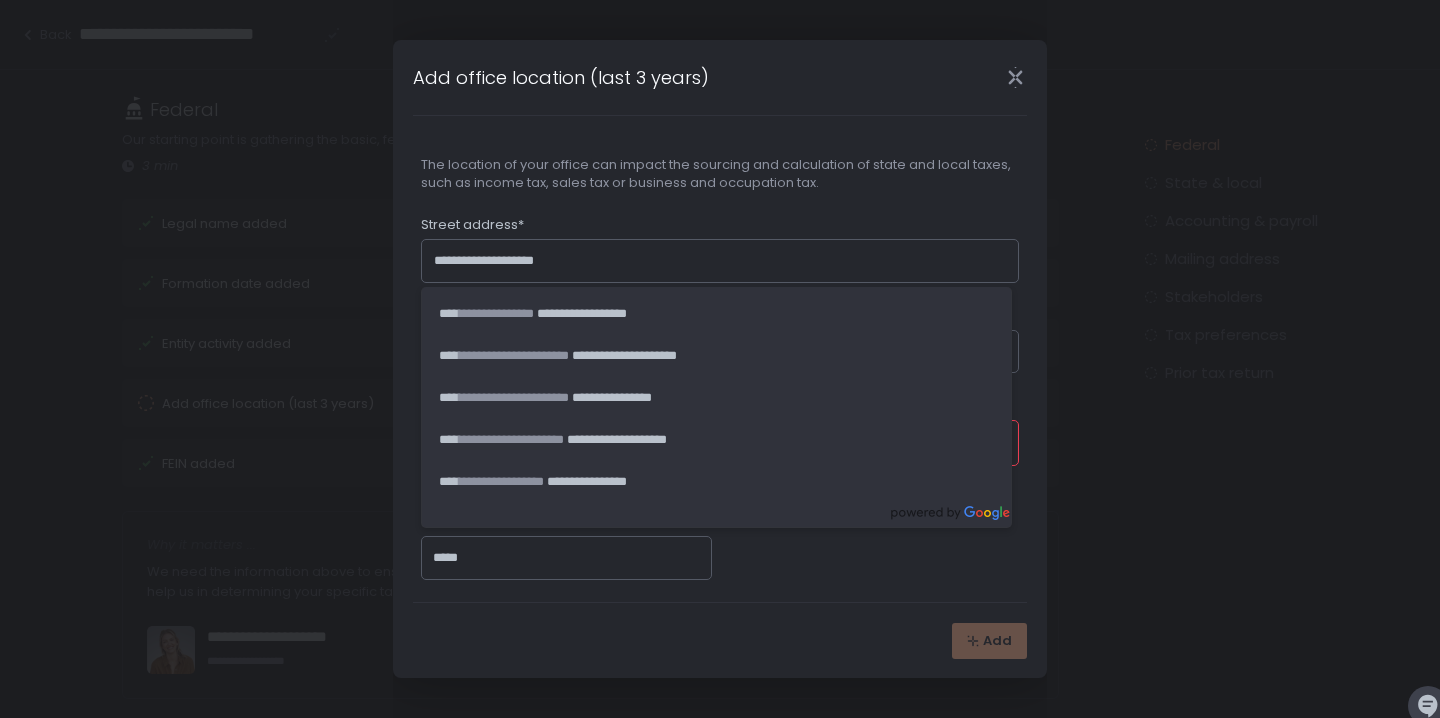 click on "**********" 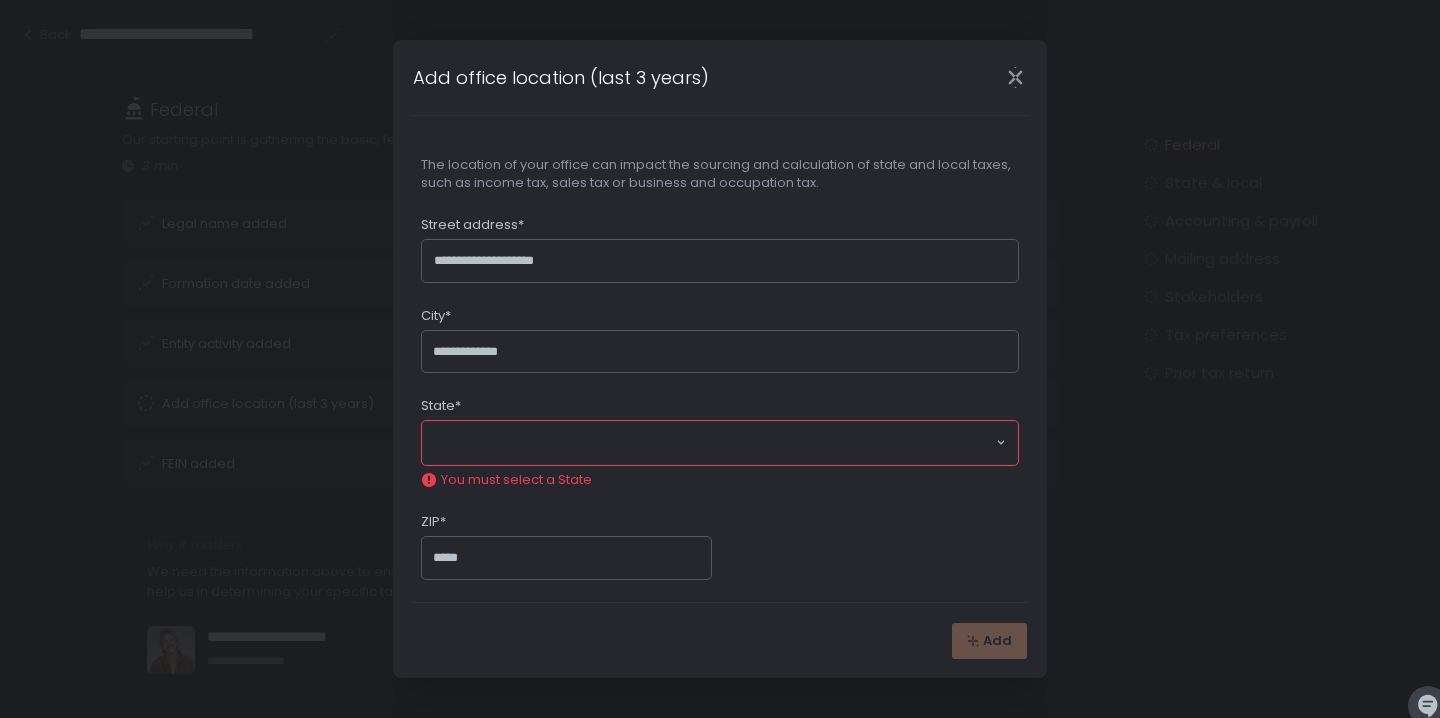 click on "Street address*" at bounding box center [720, 227] 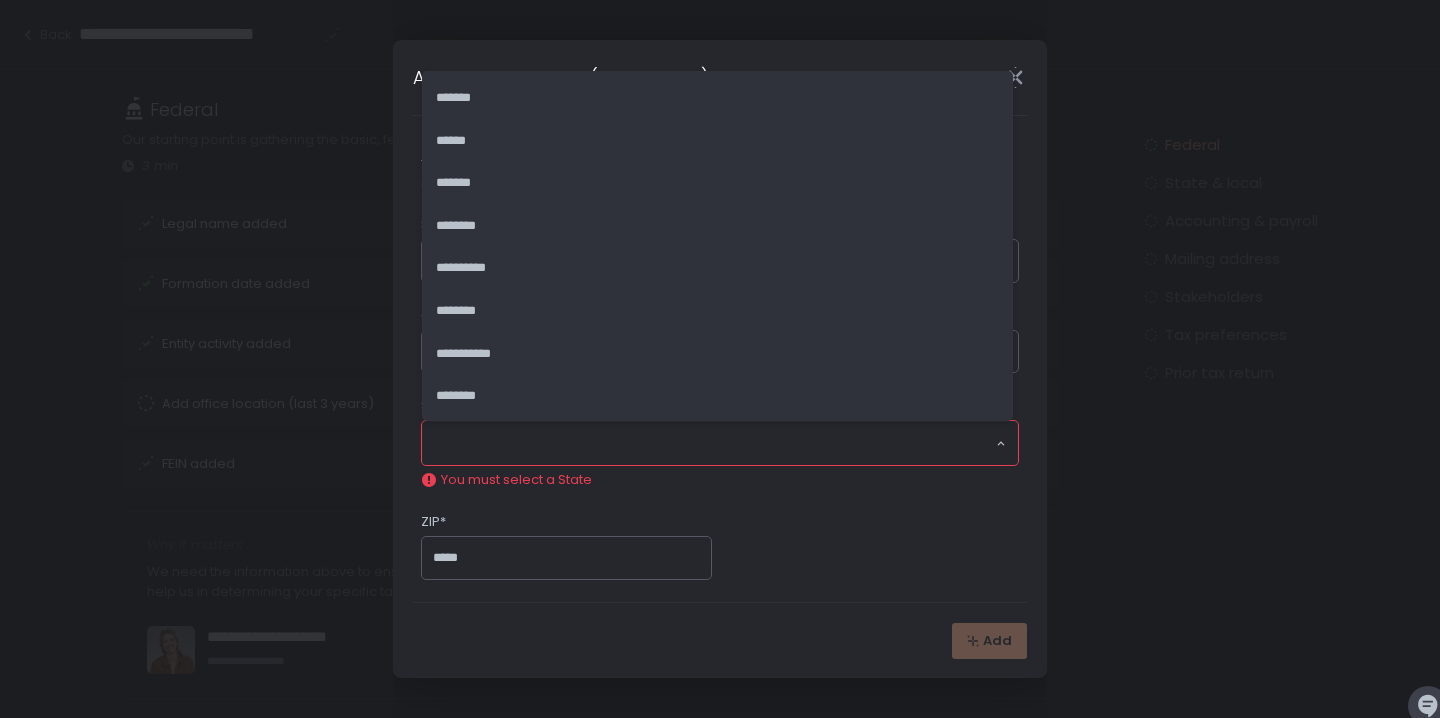 click on "Loading..." 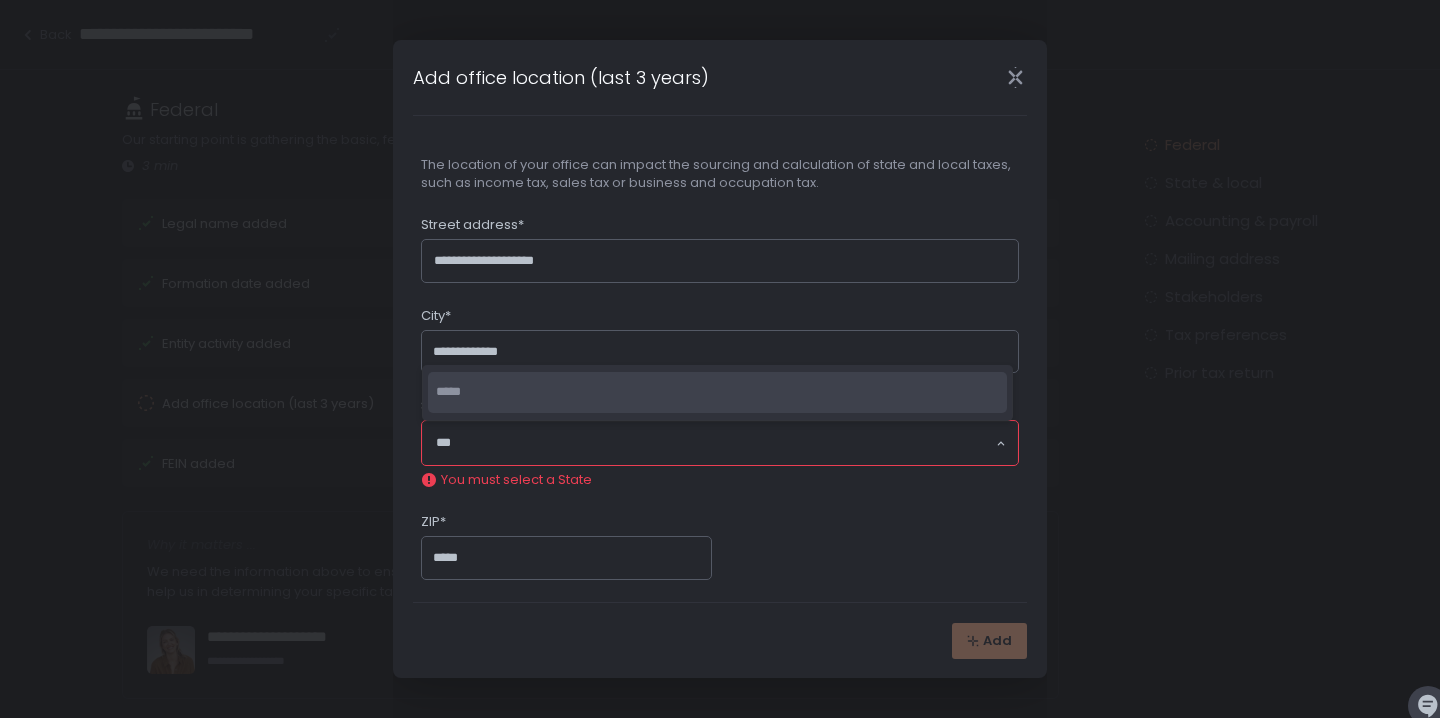 click on "*****" 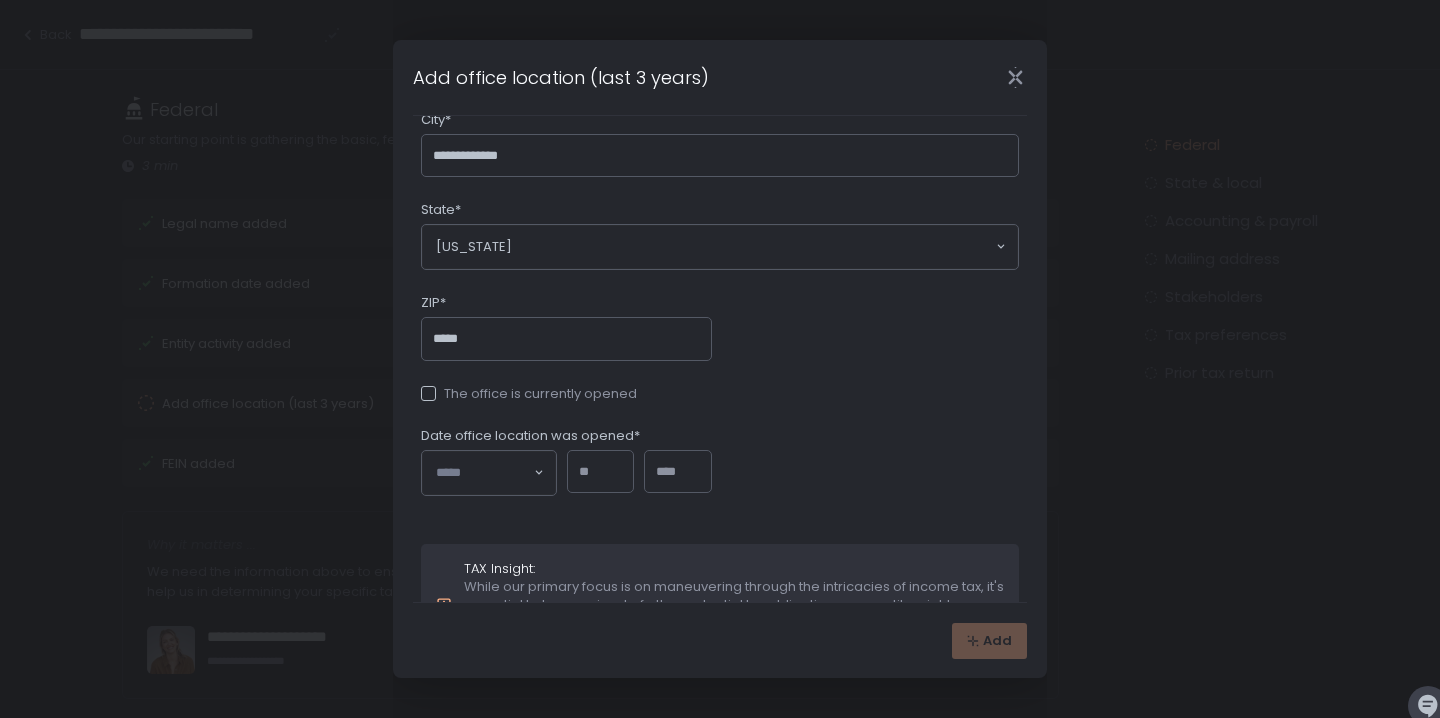 scroll, scrollTop: 245, scrollLeft: 0, axis: vertical 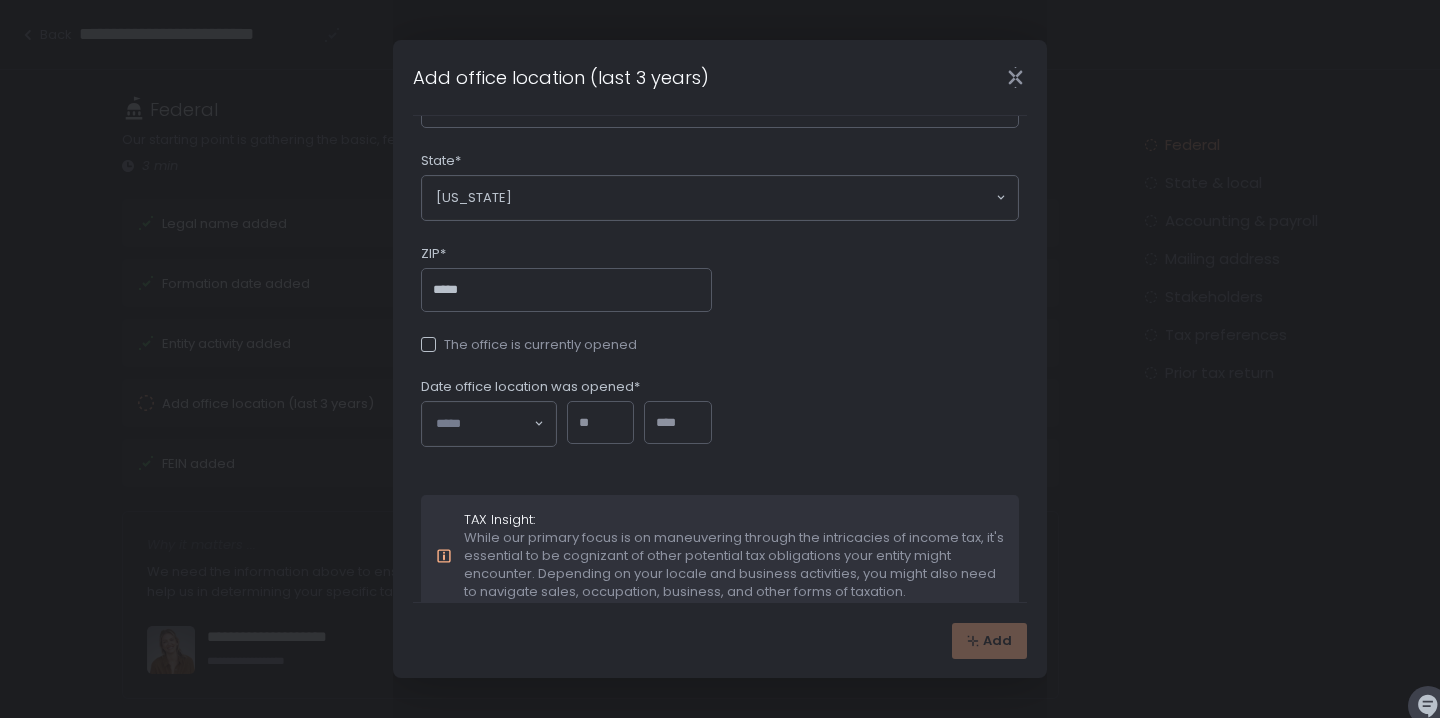click at bounding box center (428, 344) 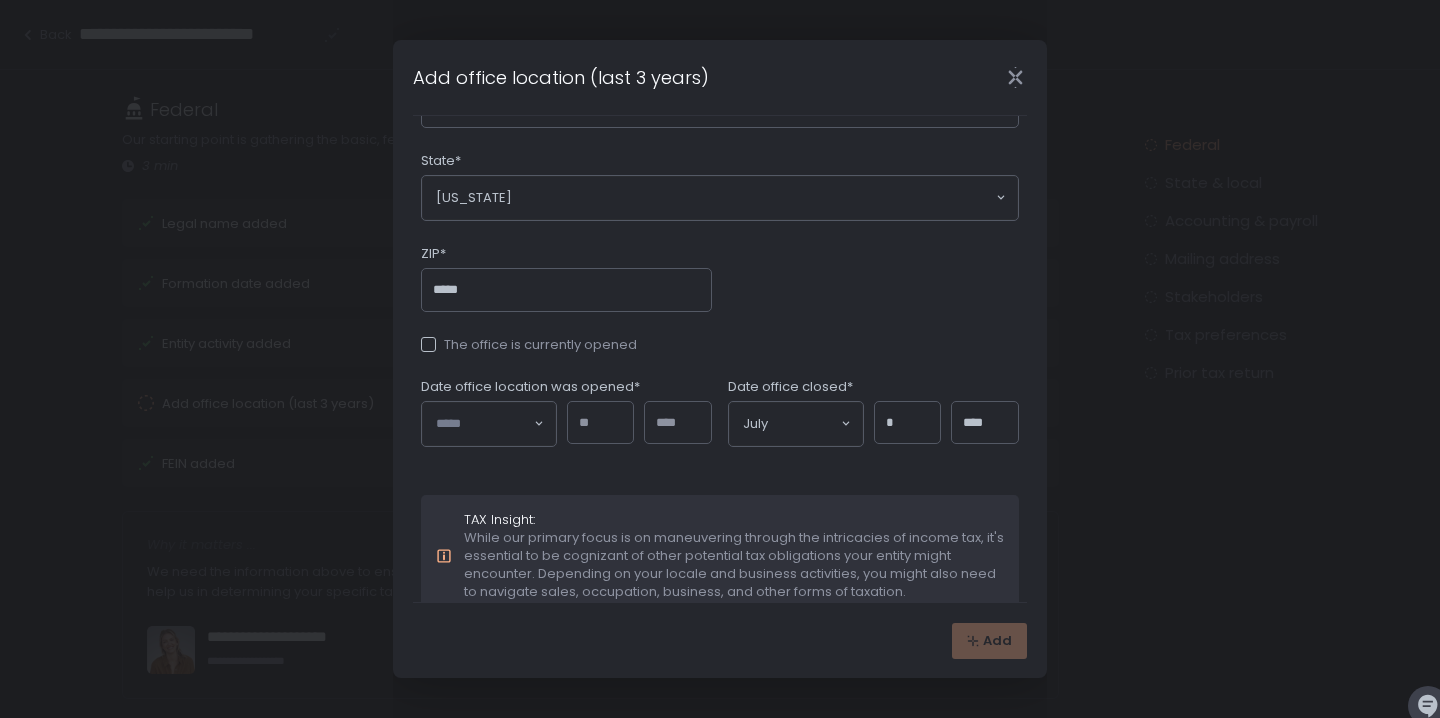 click at bounding box center (428, 344) 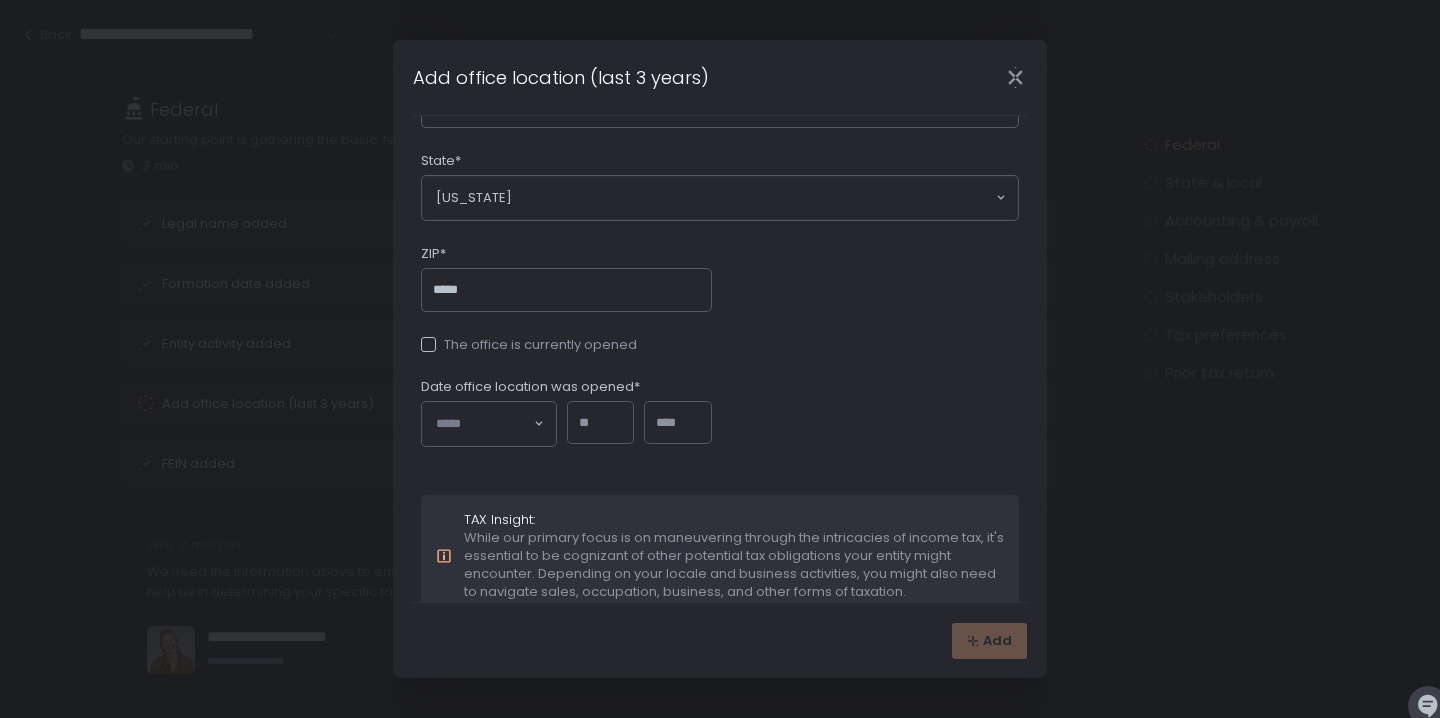 scroll, scrollTop: 299, scrollLeft: 0, axis: vertical 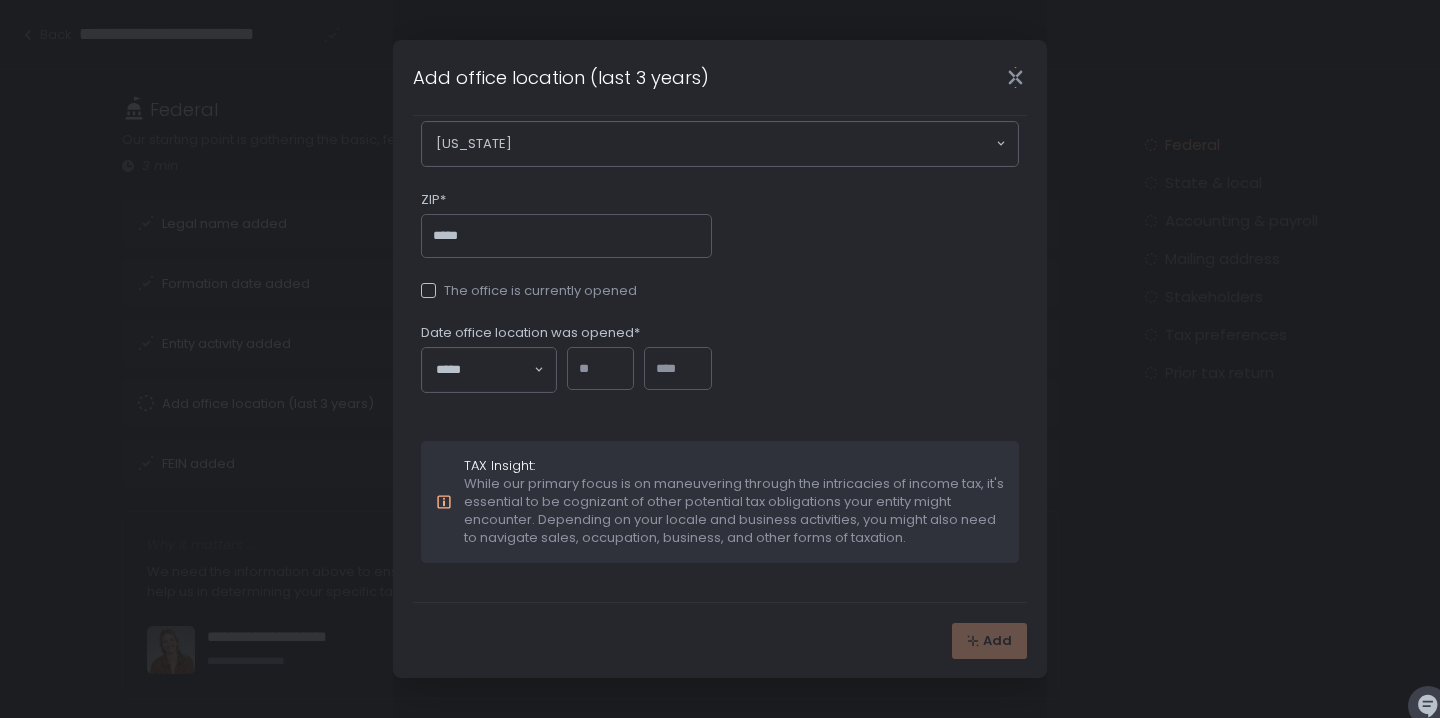 click 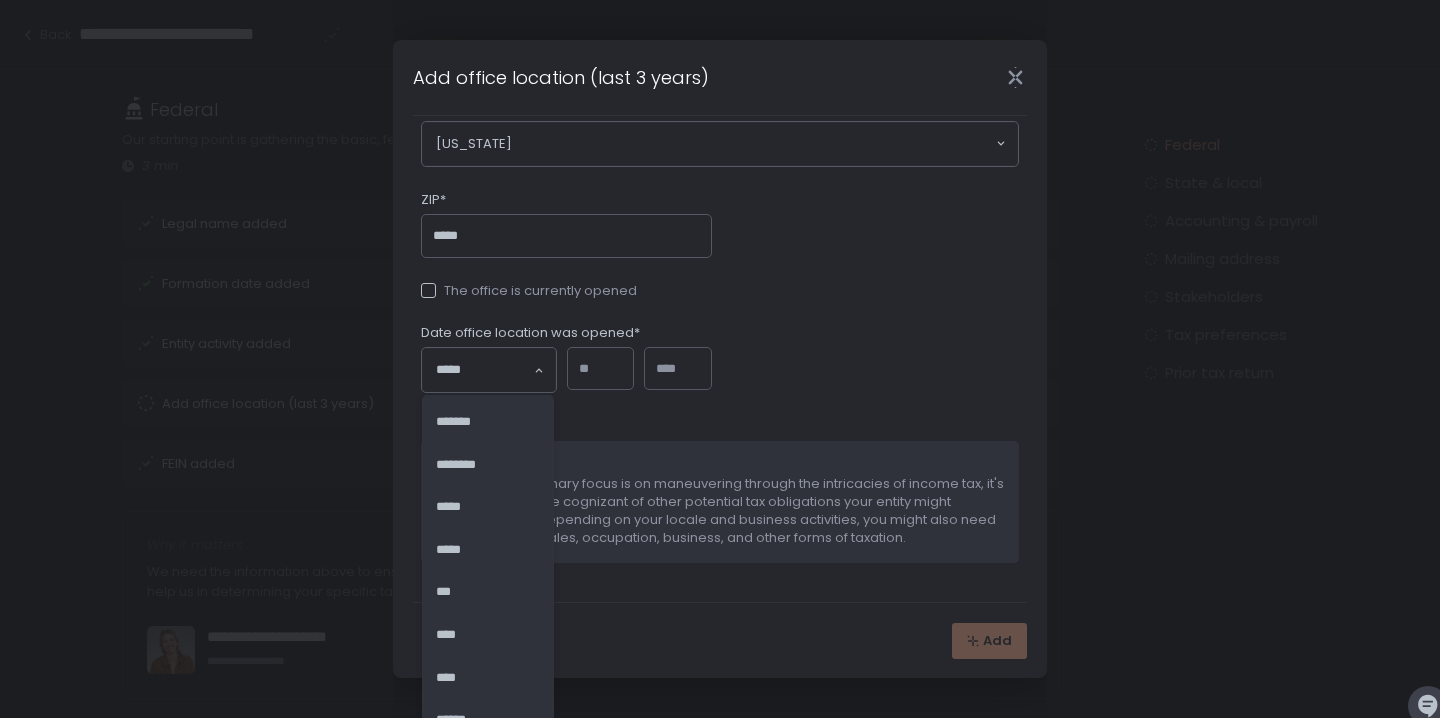 click 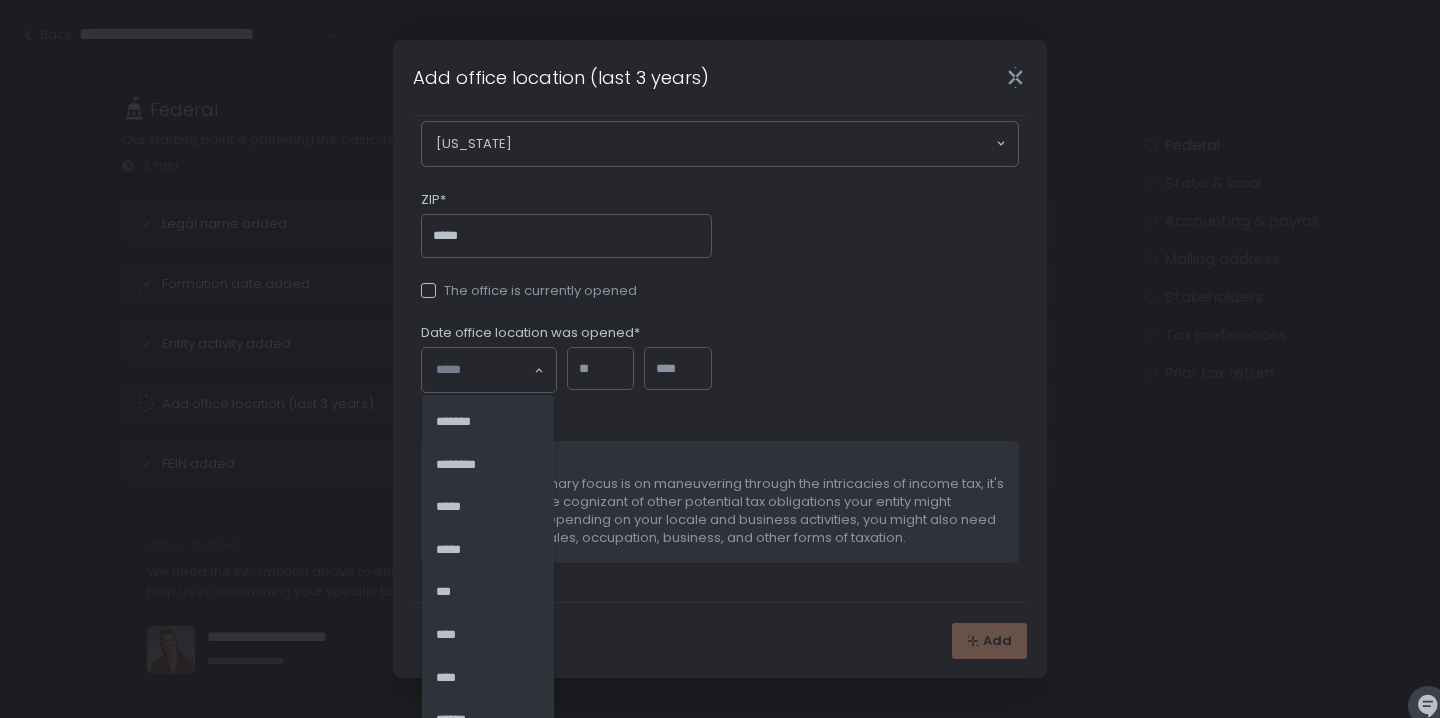 click on "**********" at bounding box center (720, 125) 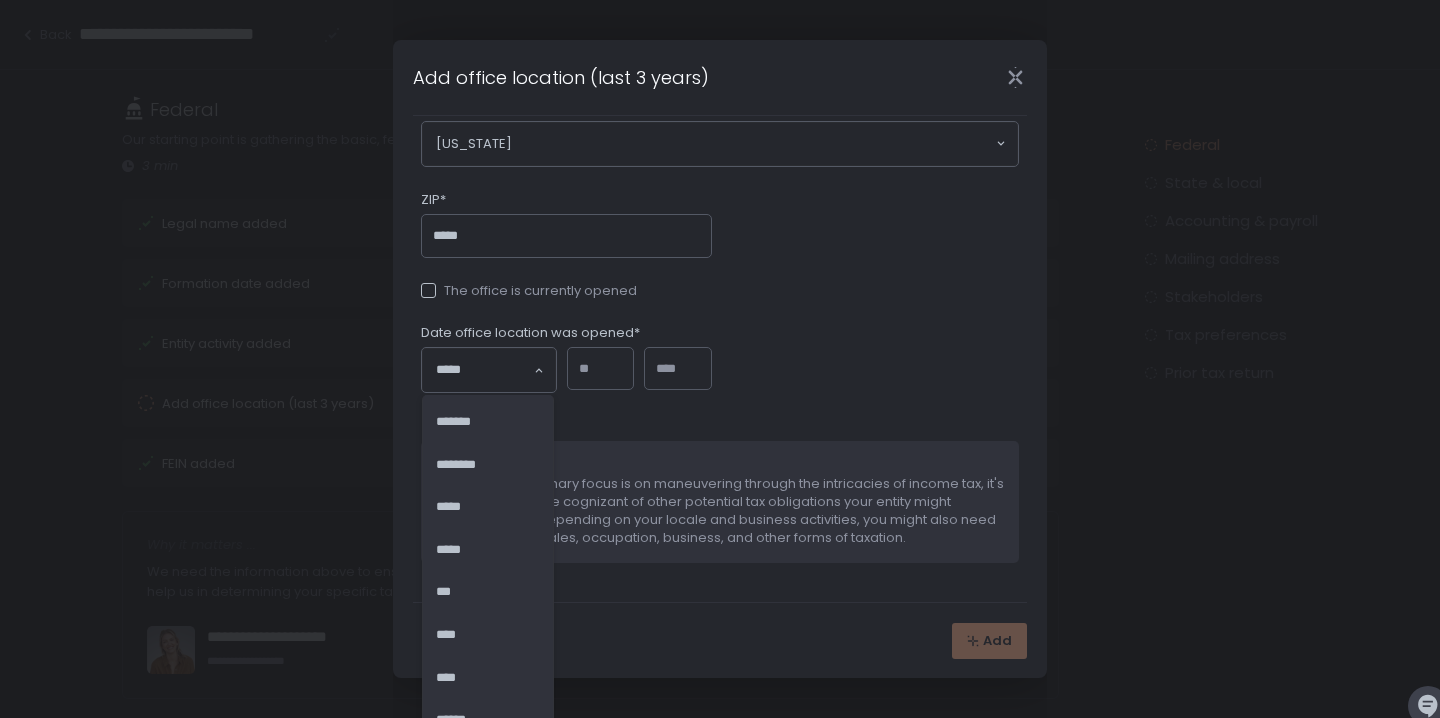 click 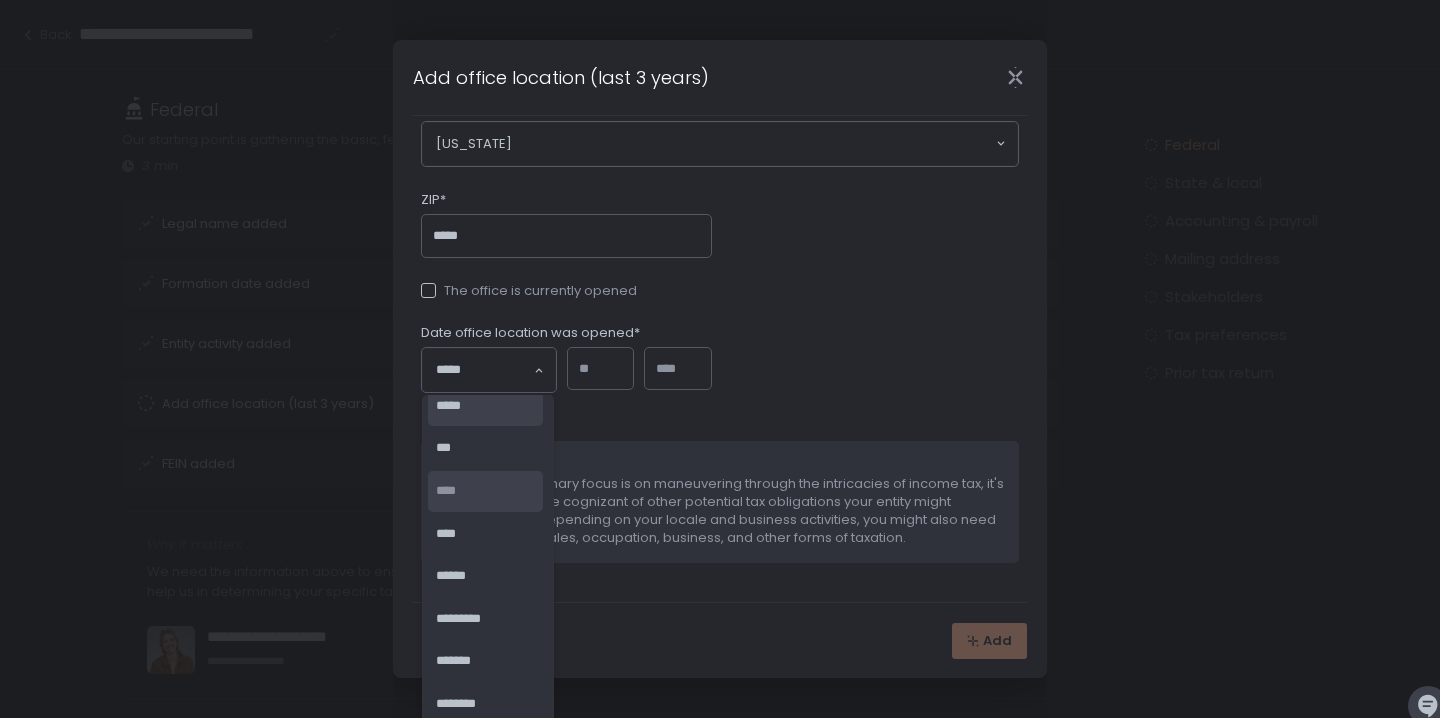 scroll, scrollTop: 174, scrollLeft: 0, axis: vertical 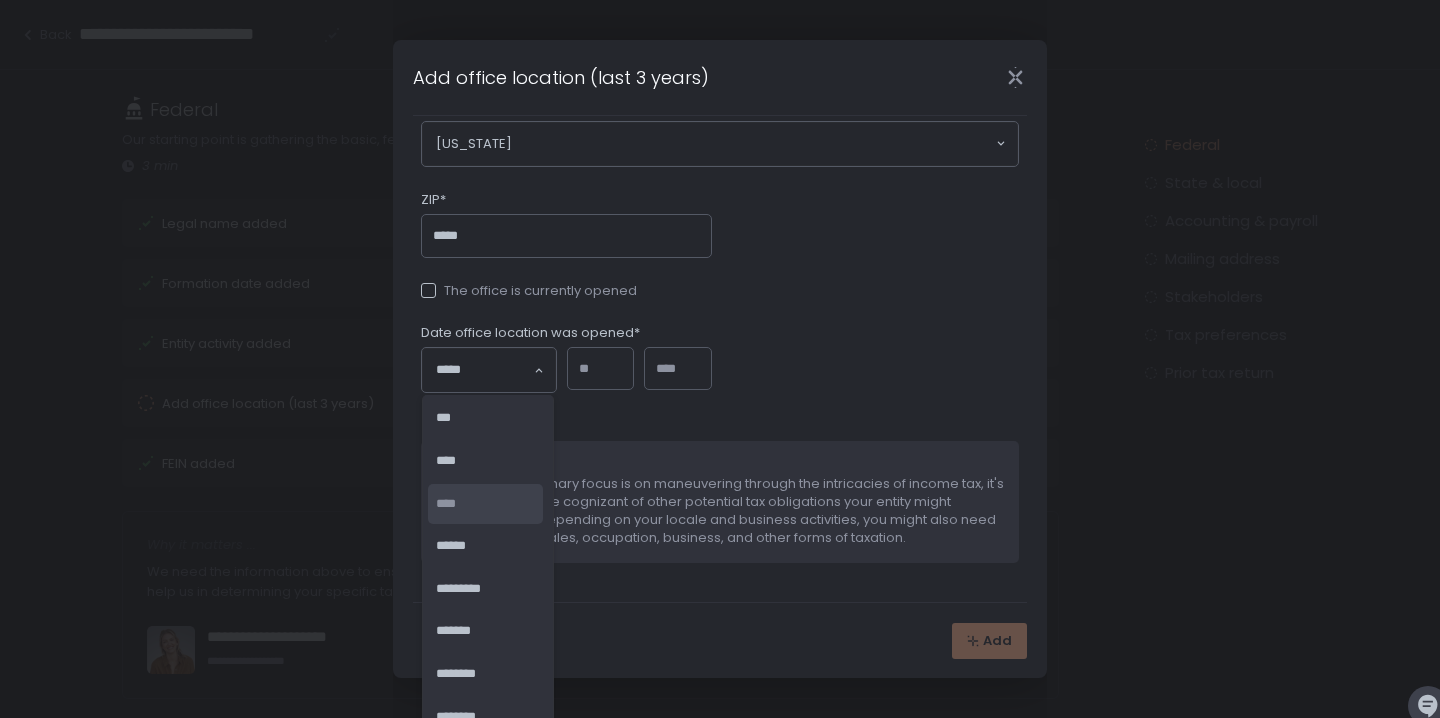 click on "****" 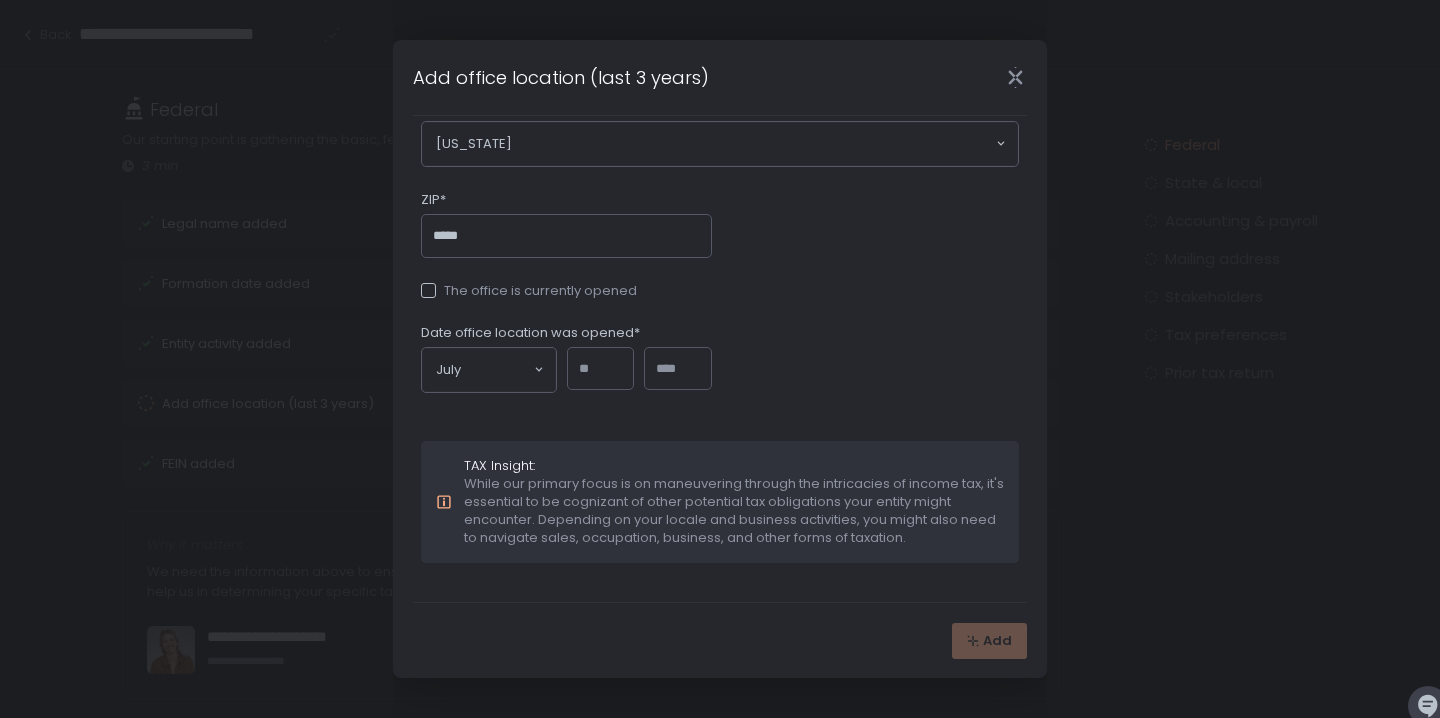 click on "**********" 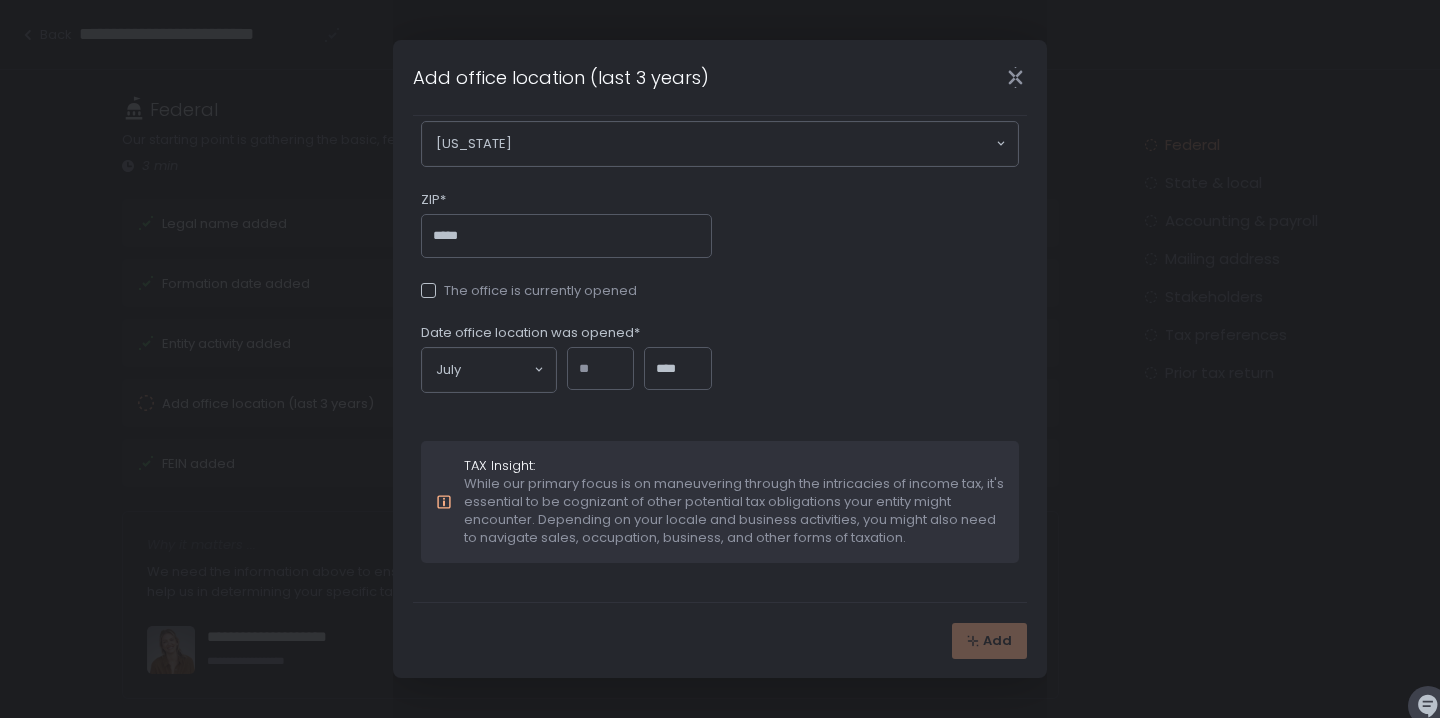 type on "****" 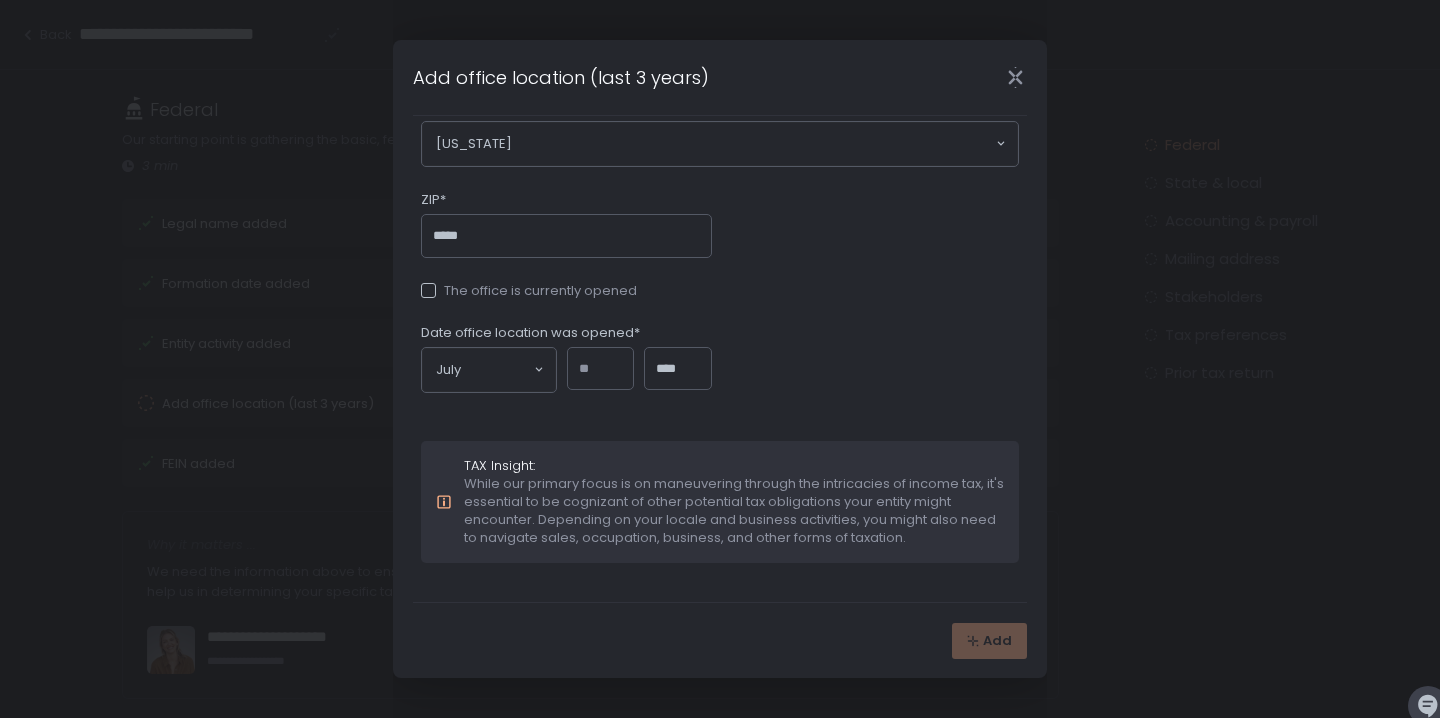 click at bounding box center [601, 369] 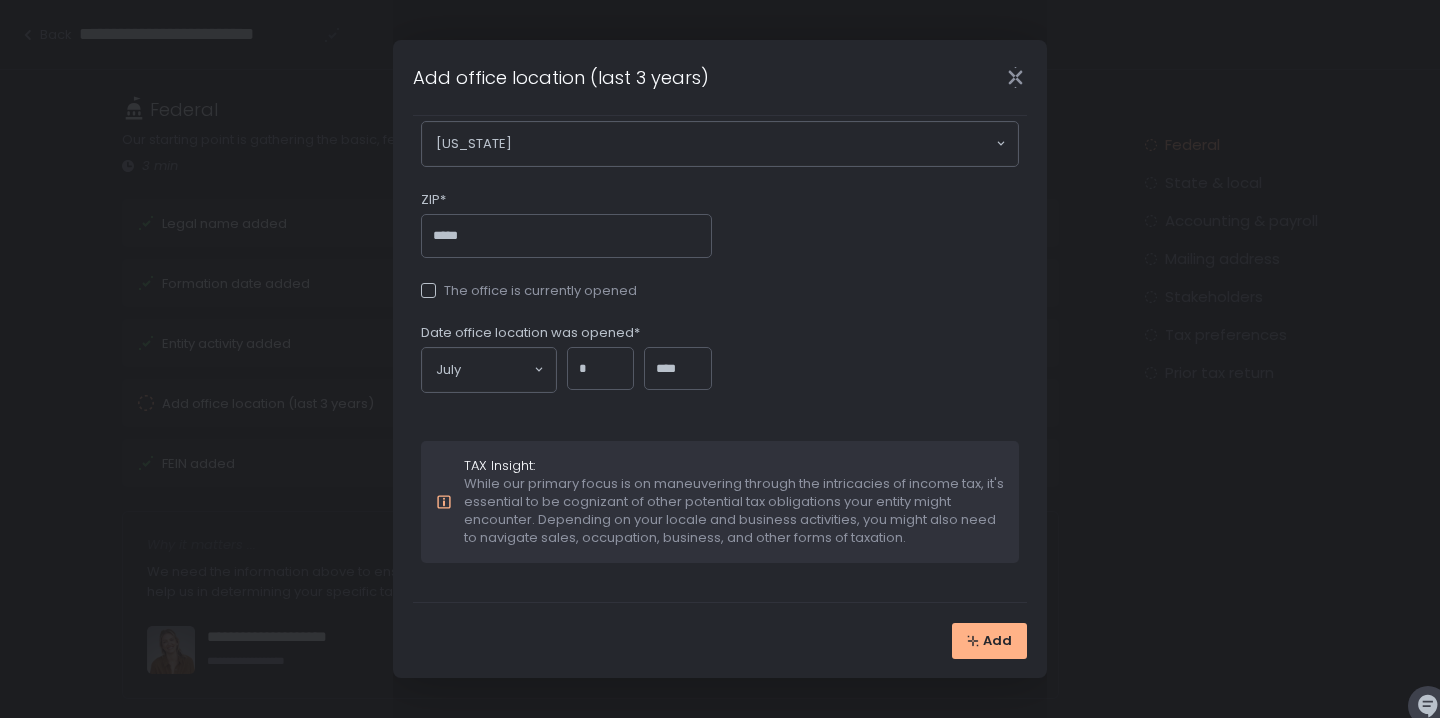 type on "*" 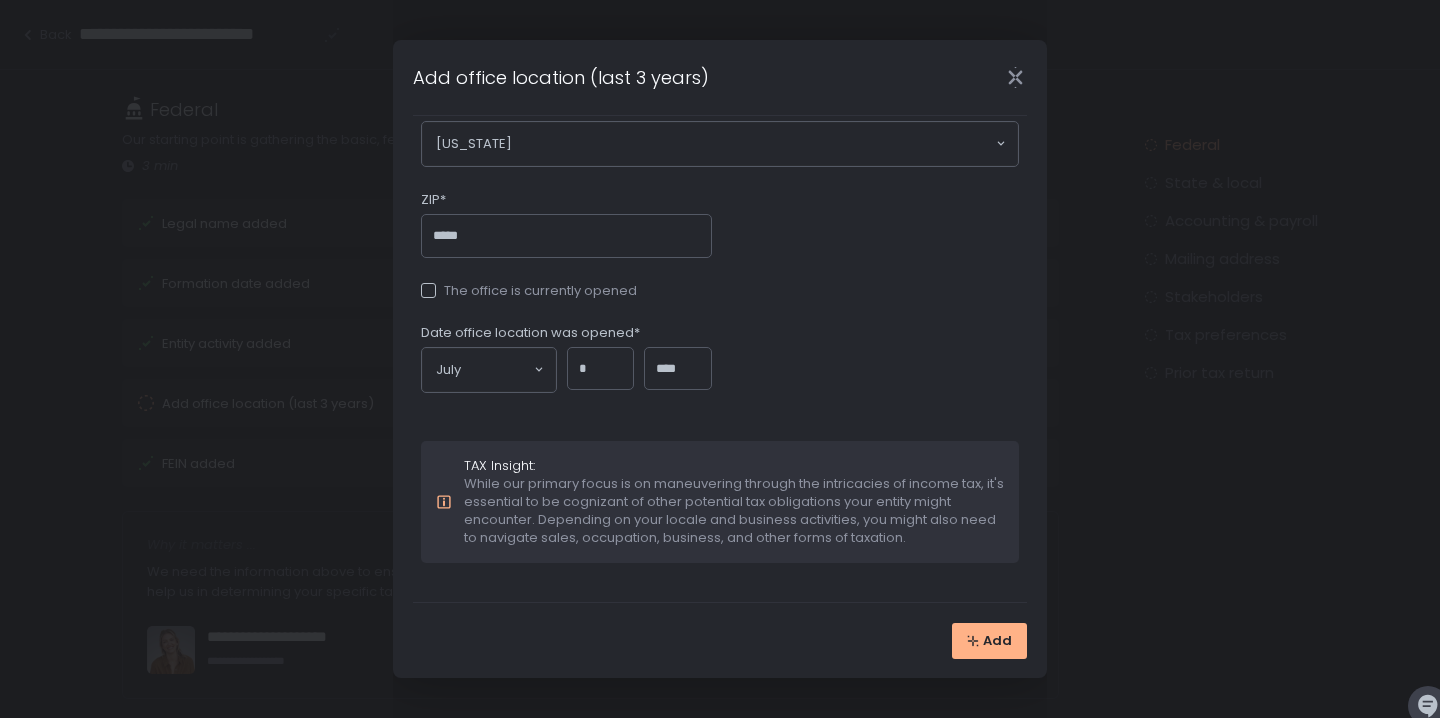 click on "July Loading..." 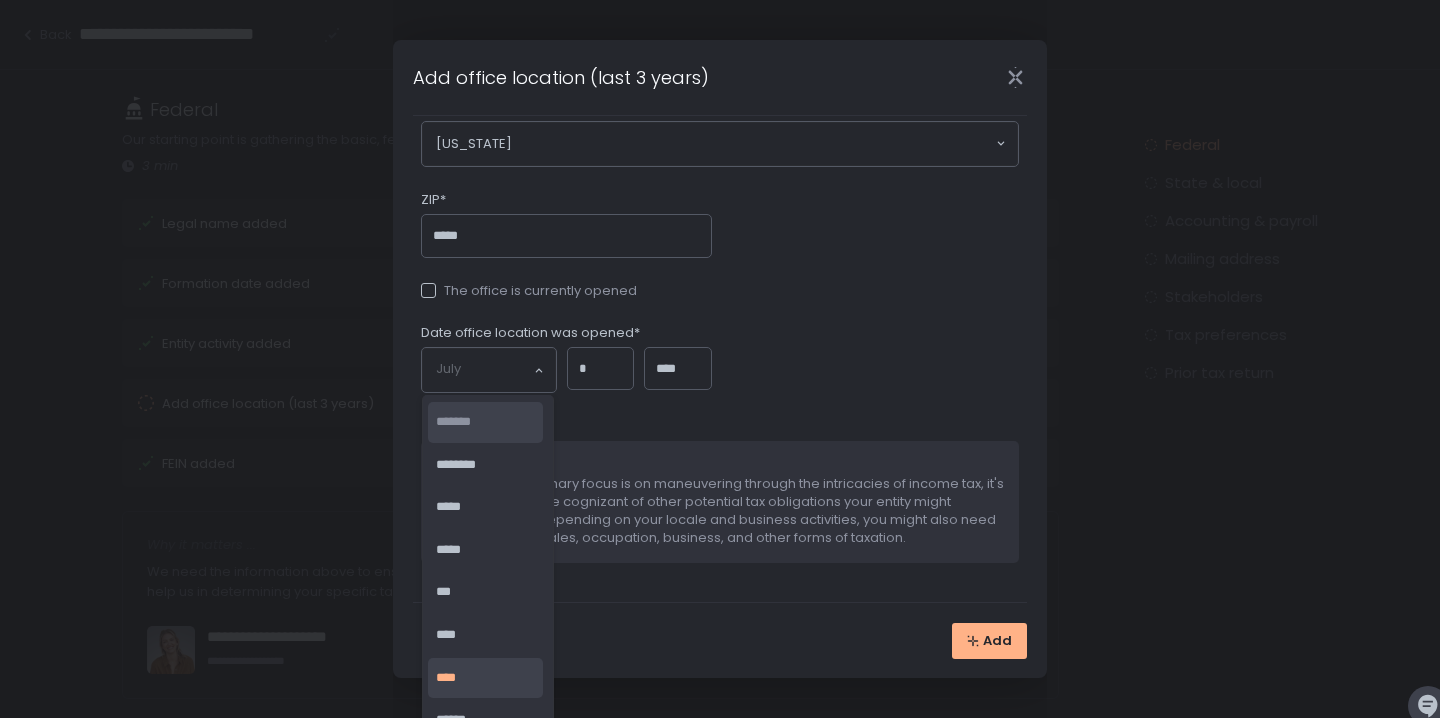 click on "*******" 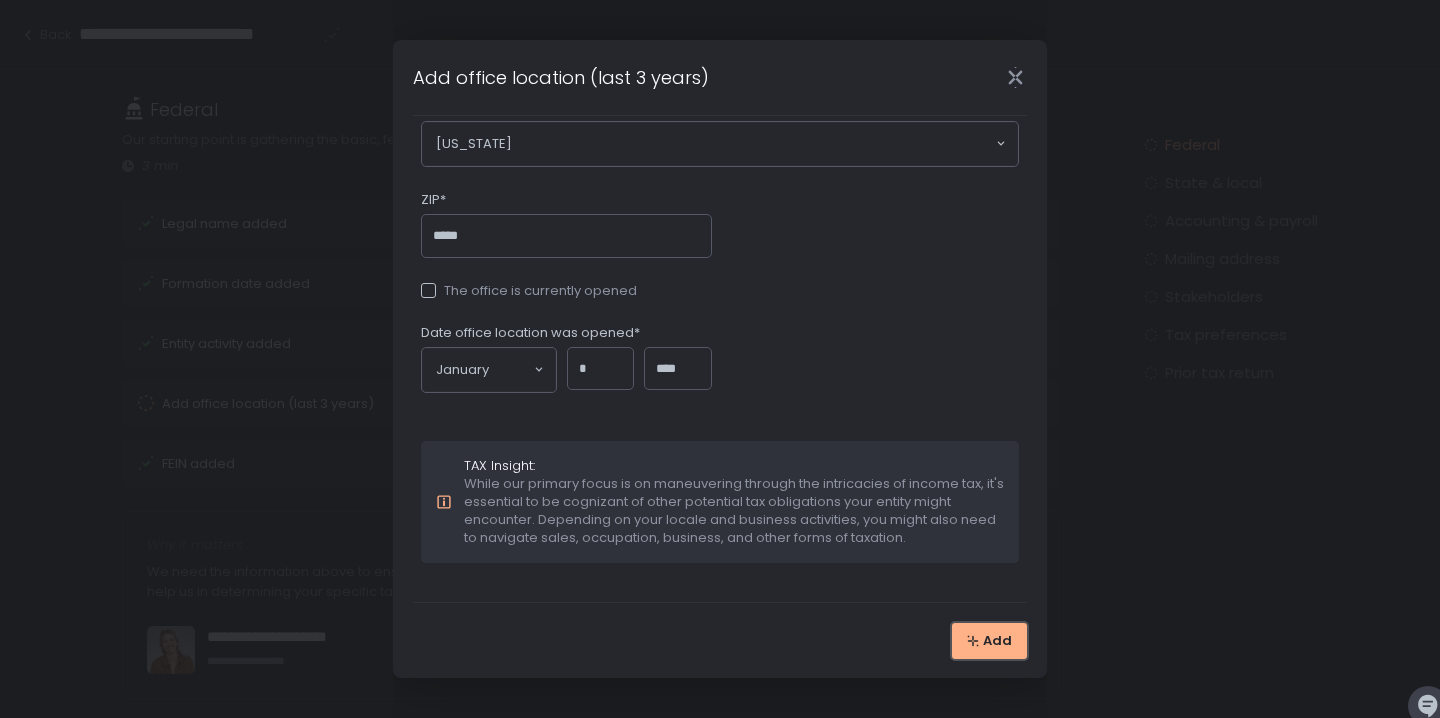 click on "Add" at bounding box center [997, 641] 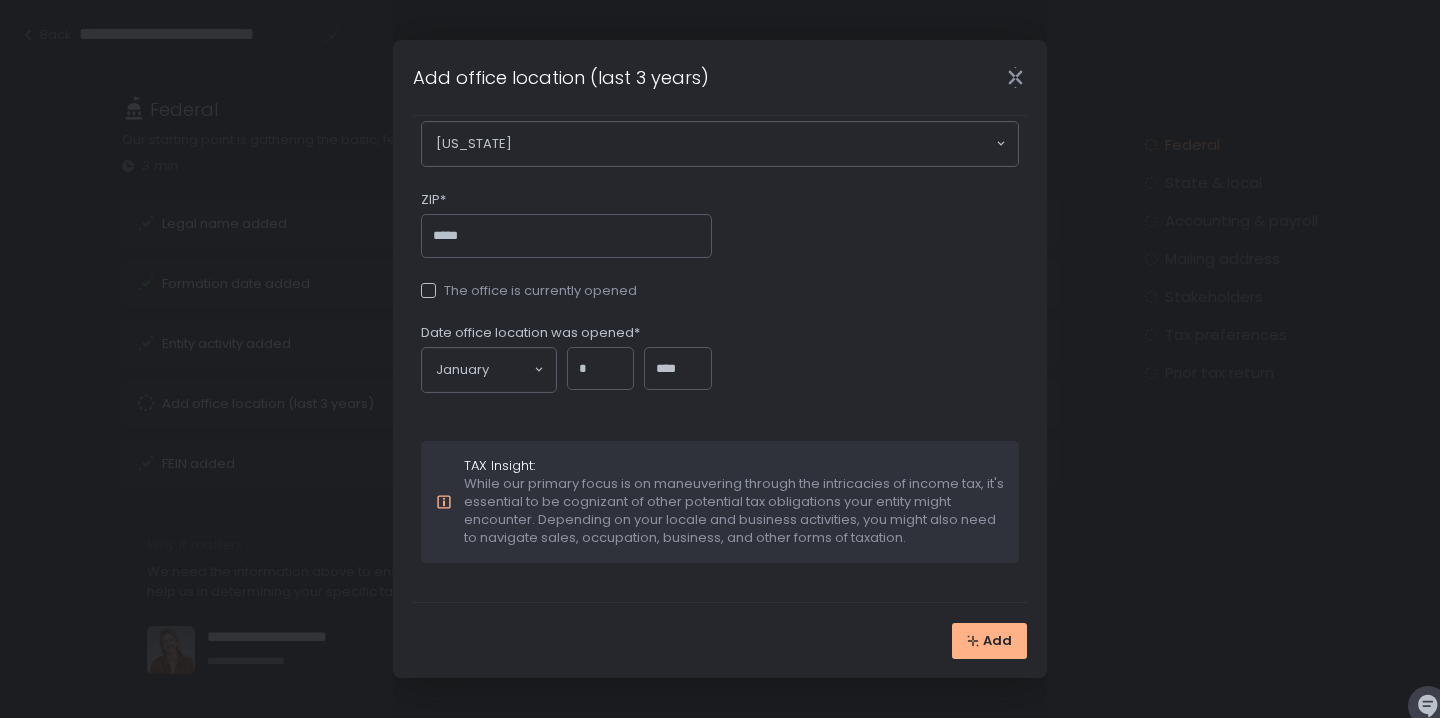 scroll, scrollTop: 0, scrollLeft: 0, axis: both 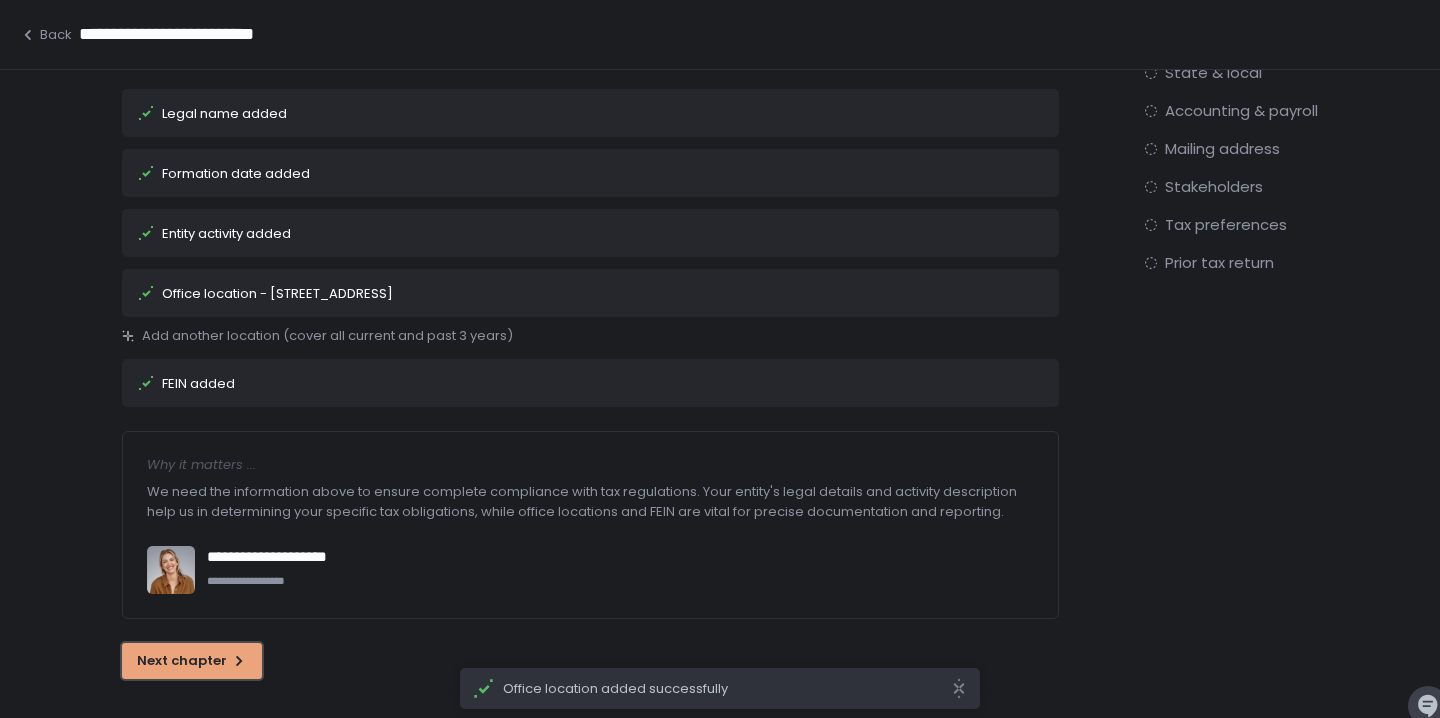 click on "Next chapter" at bounding box center [192, 661] 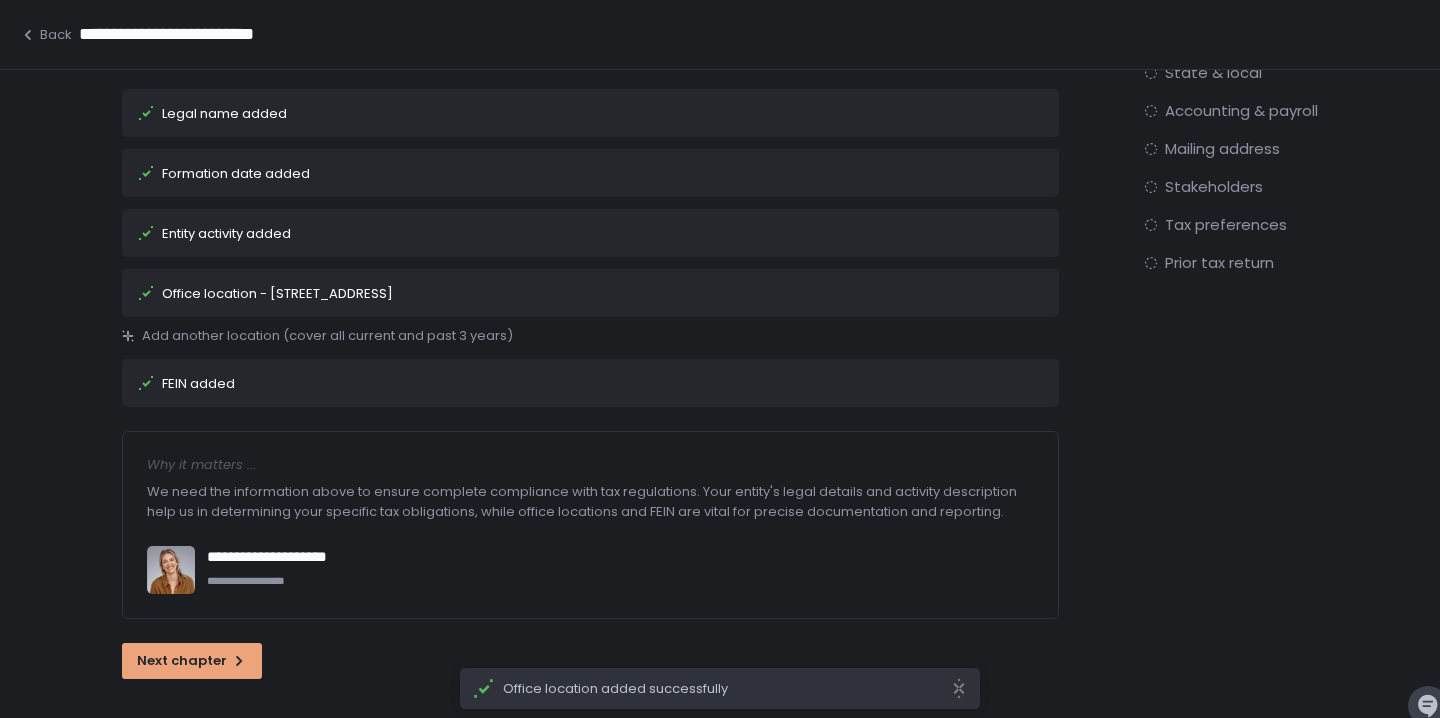 scroll, scrollTop: 0, scrollLeft: 0, axis: both 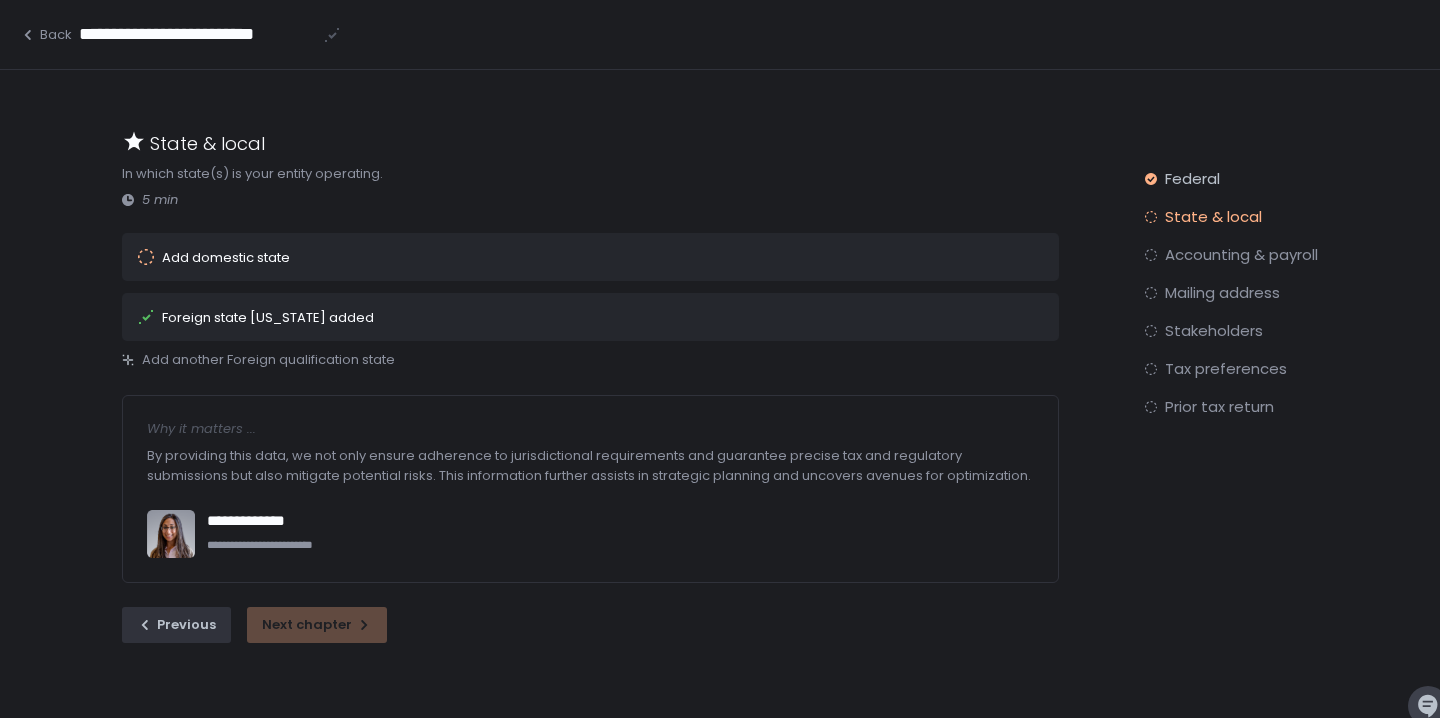 click on "Add domestic state" at bounding box center (590, 257) 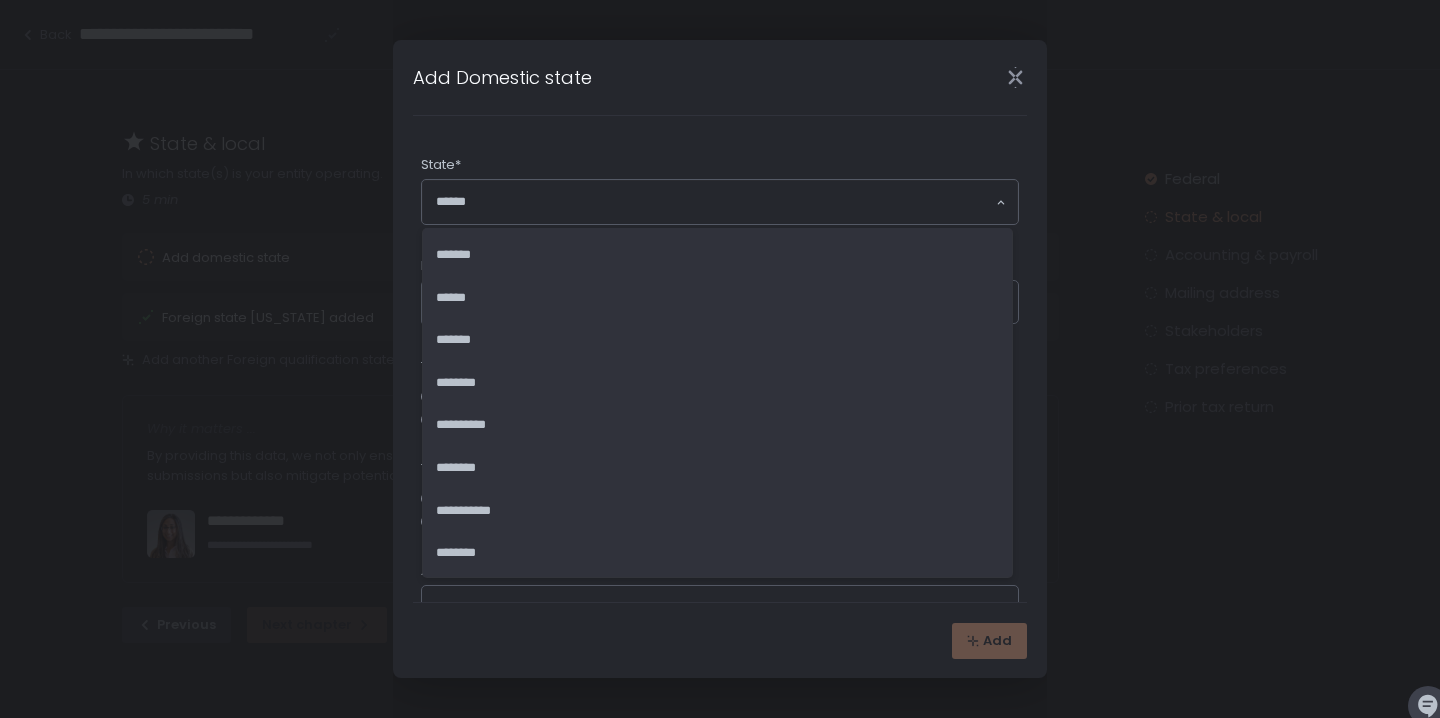 click 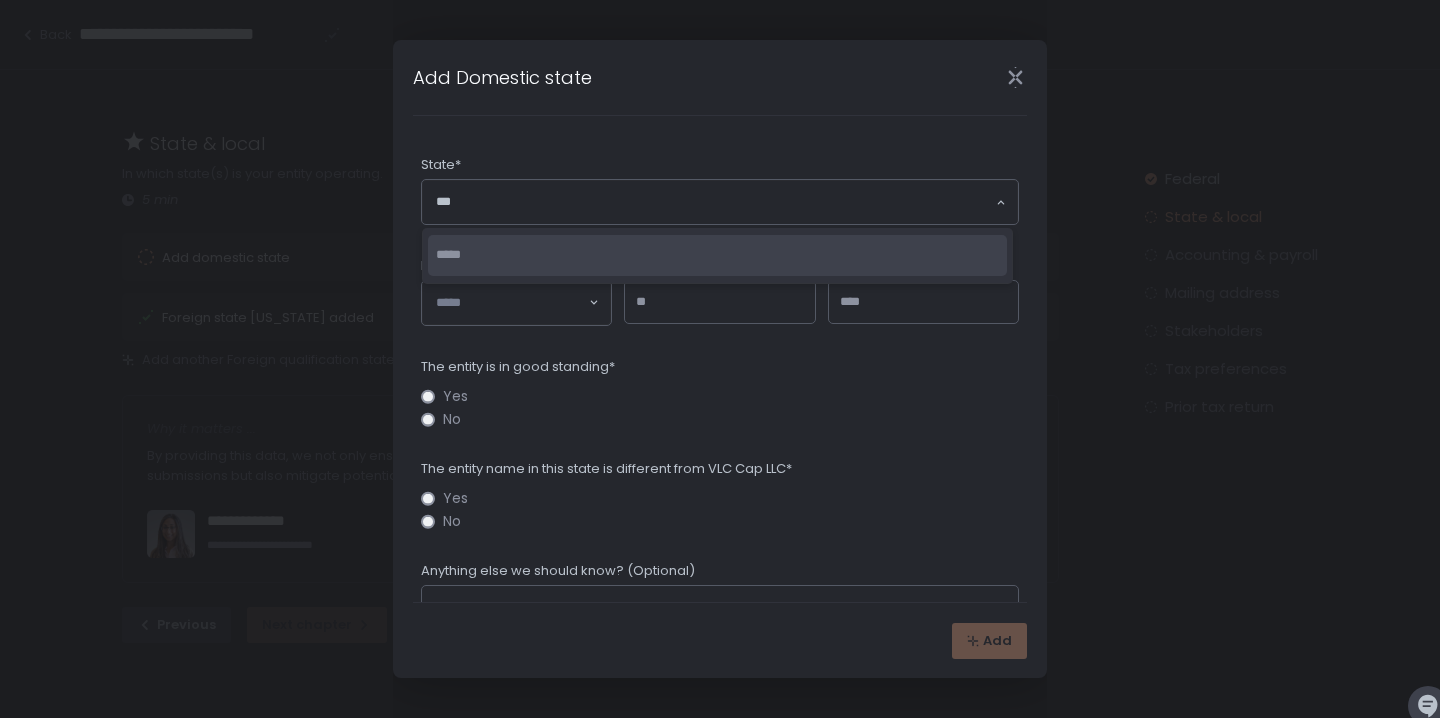 click on "*****" 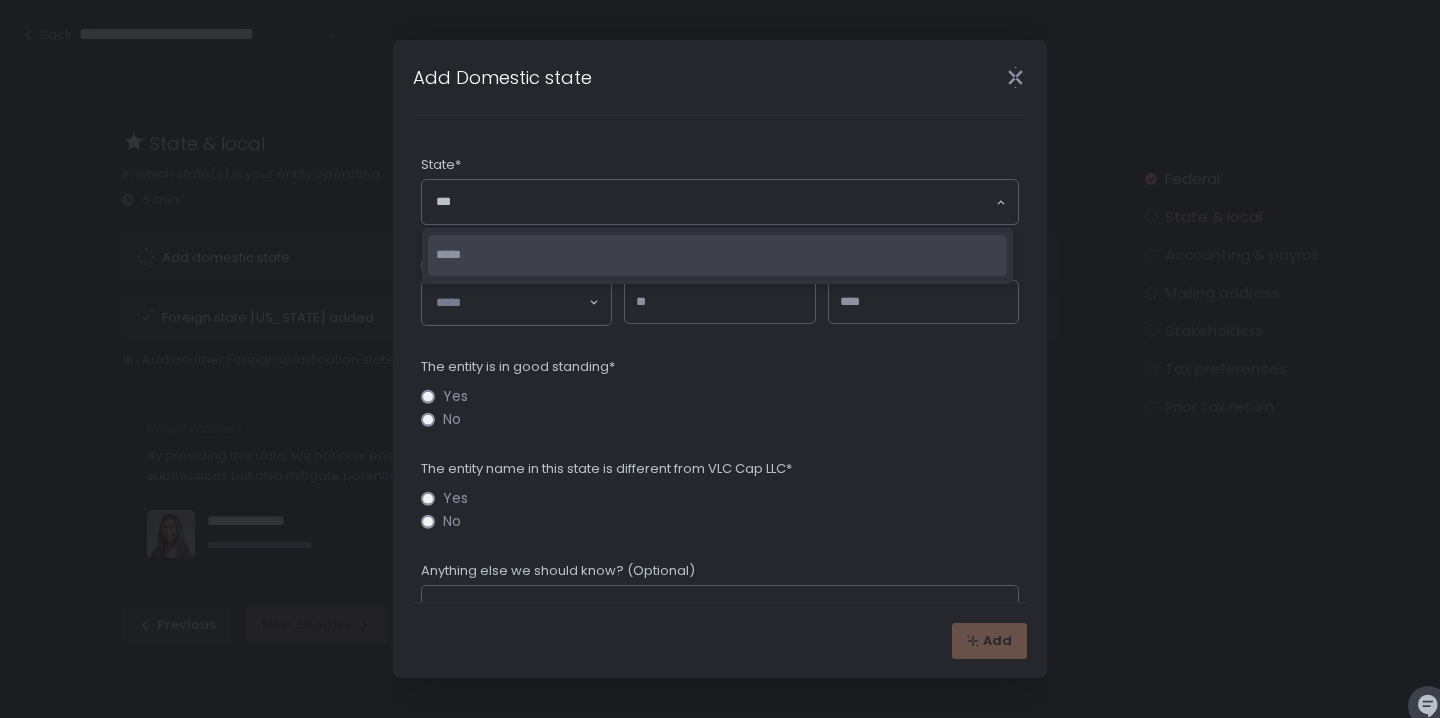 type on "***" 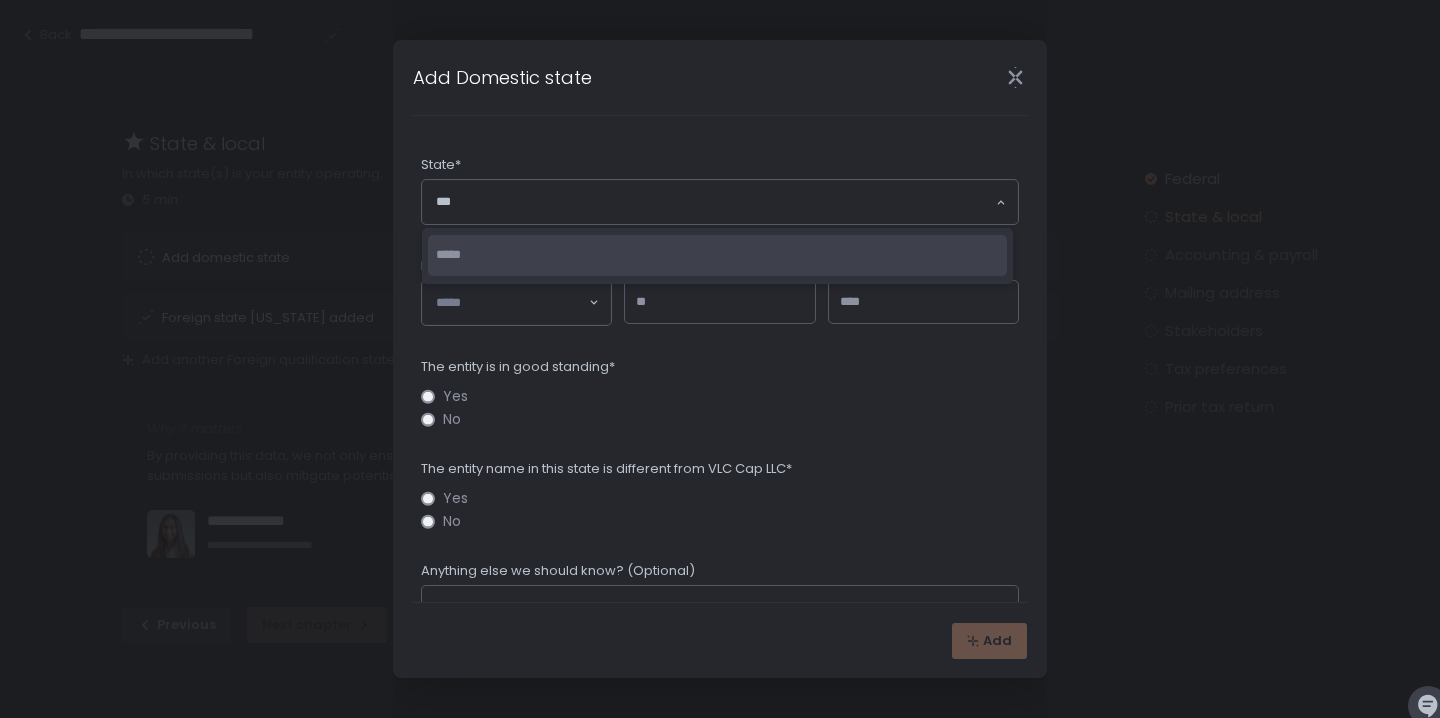 type 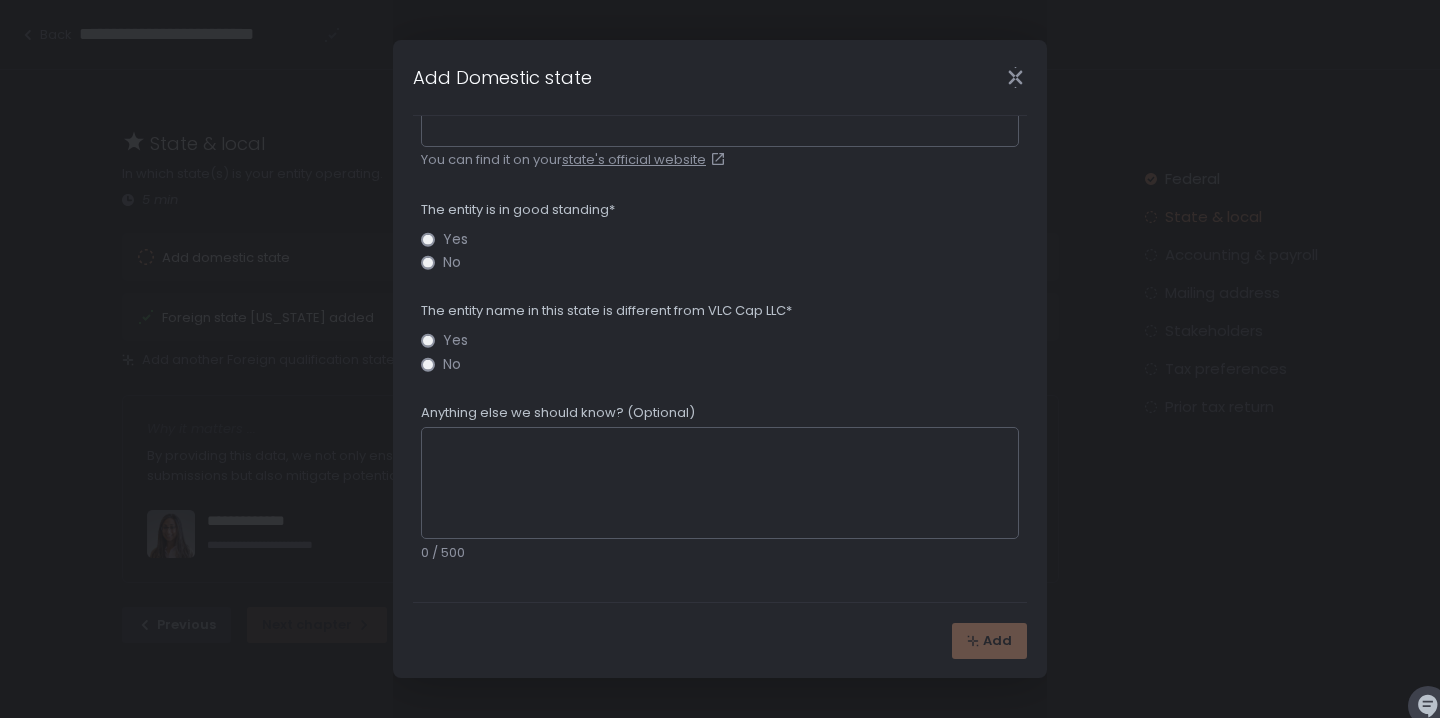 scroll, scrollTop: 0, scrollLeft: 0, axis: both 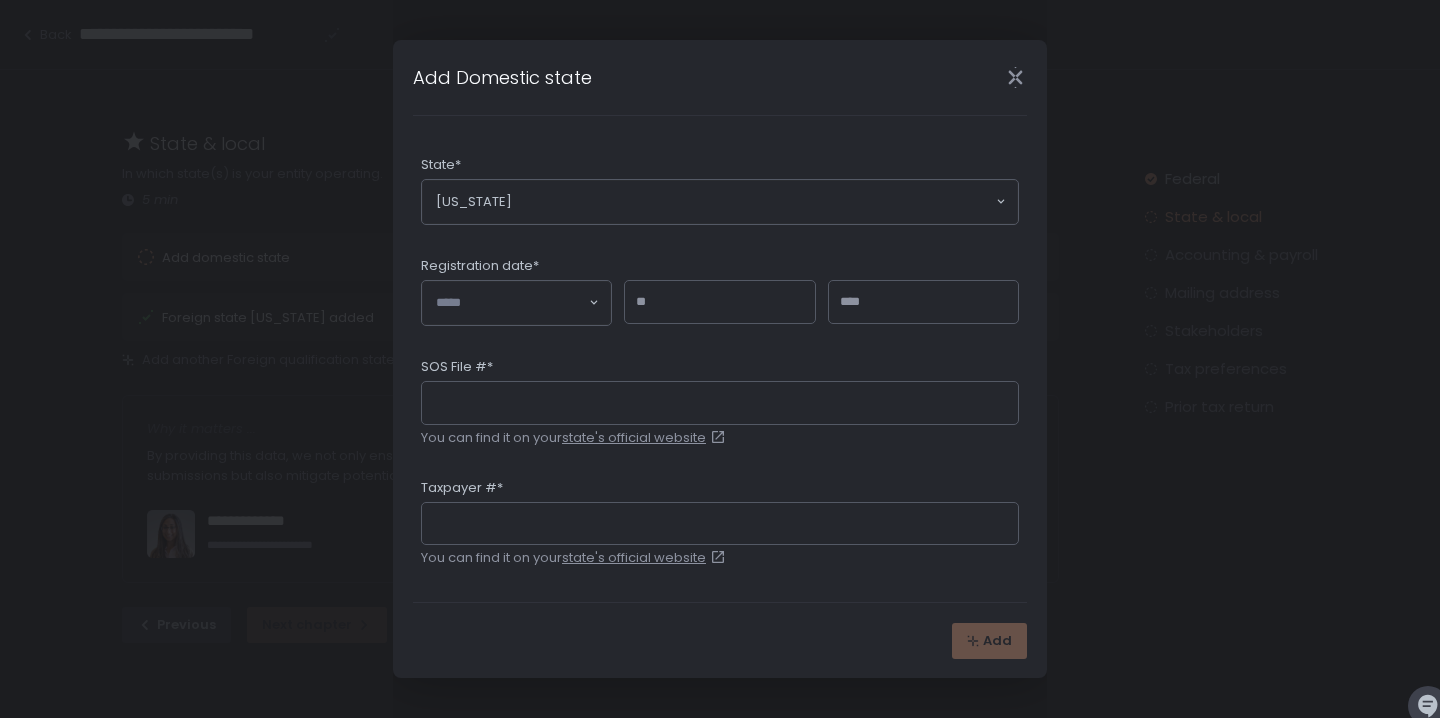 click 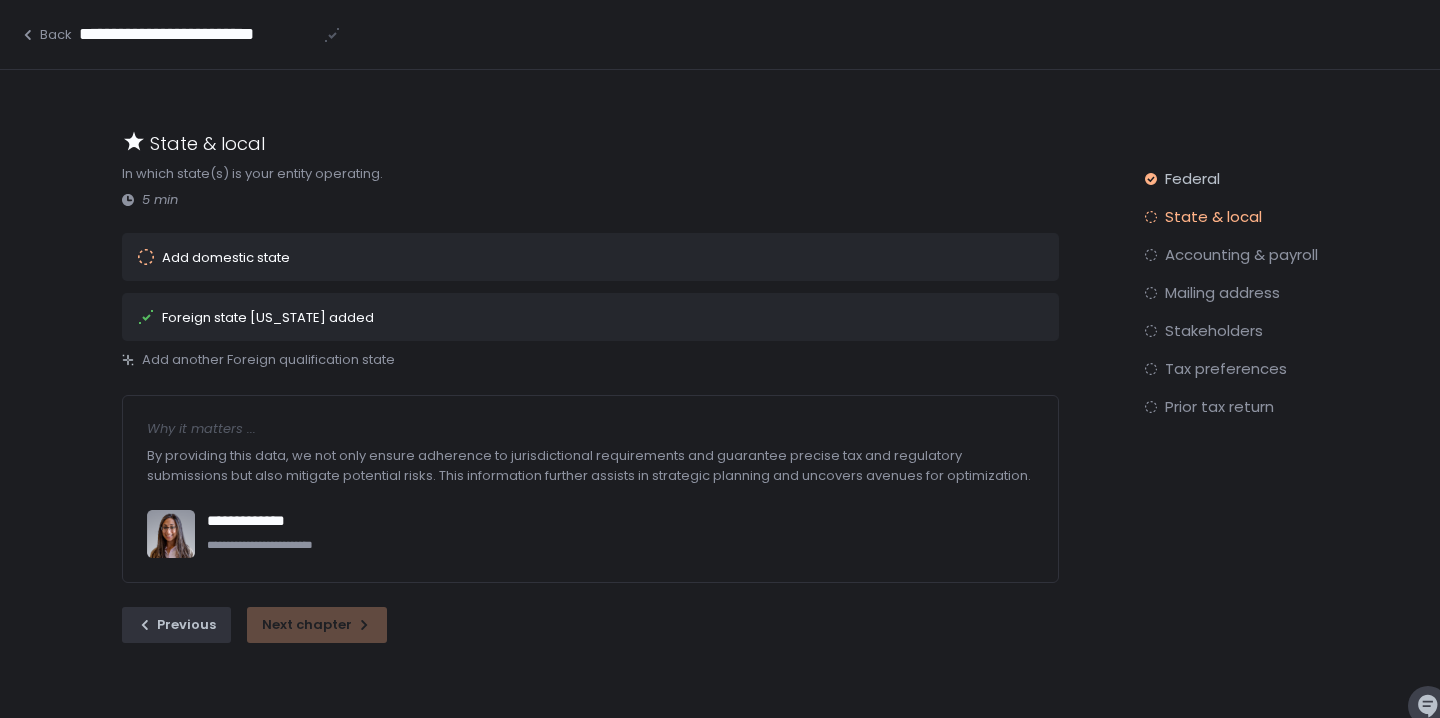click on "Accounting & payroll" 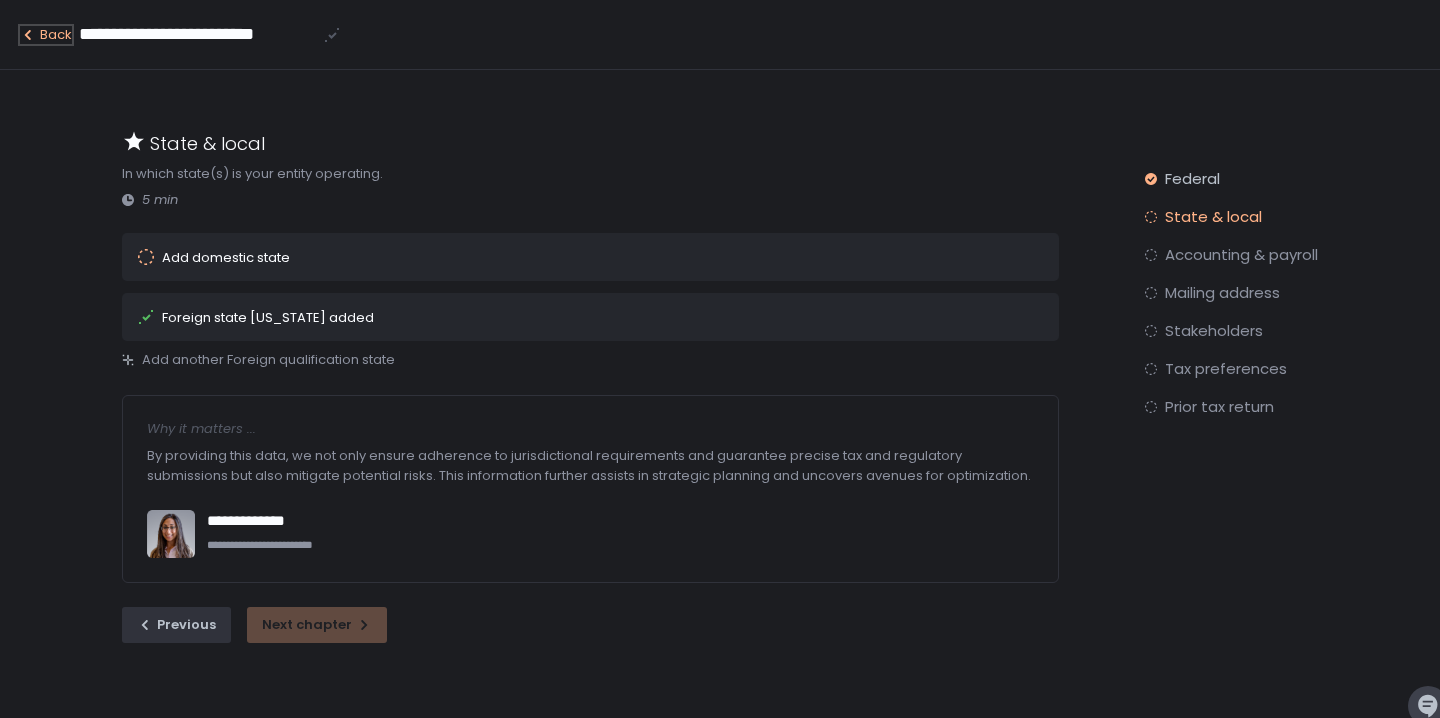 click on "Back" 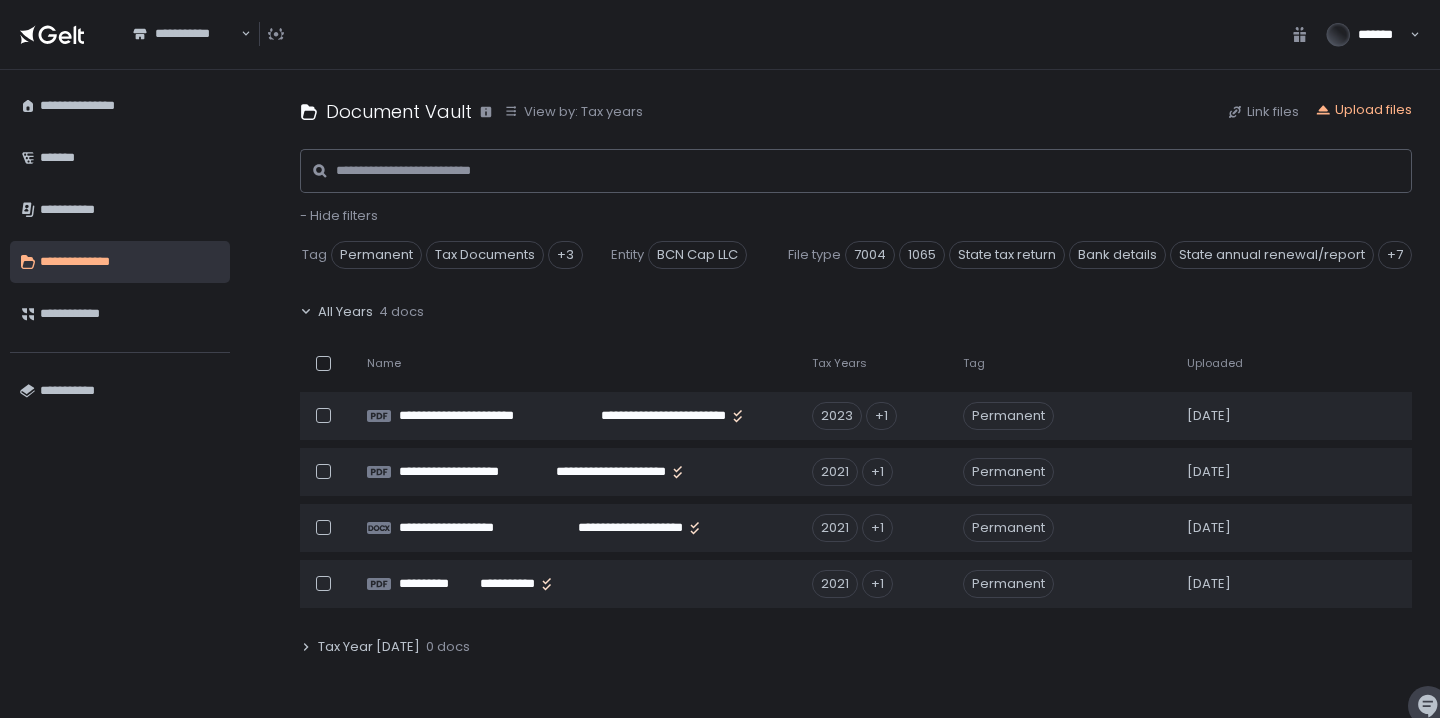 click on "**********" at bounding box center [246, 34] 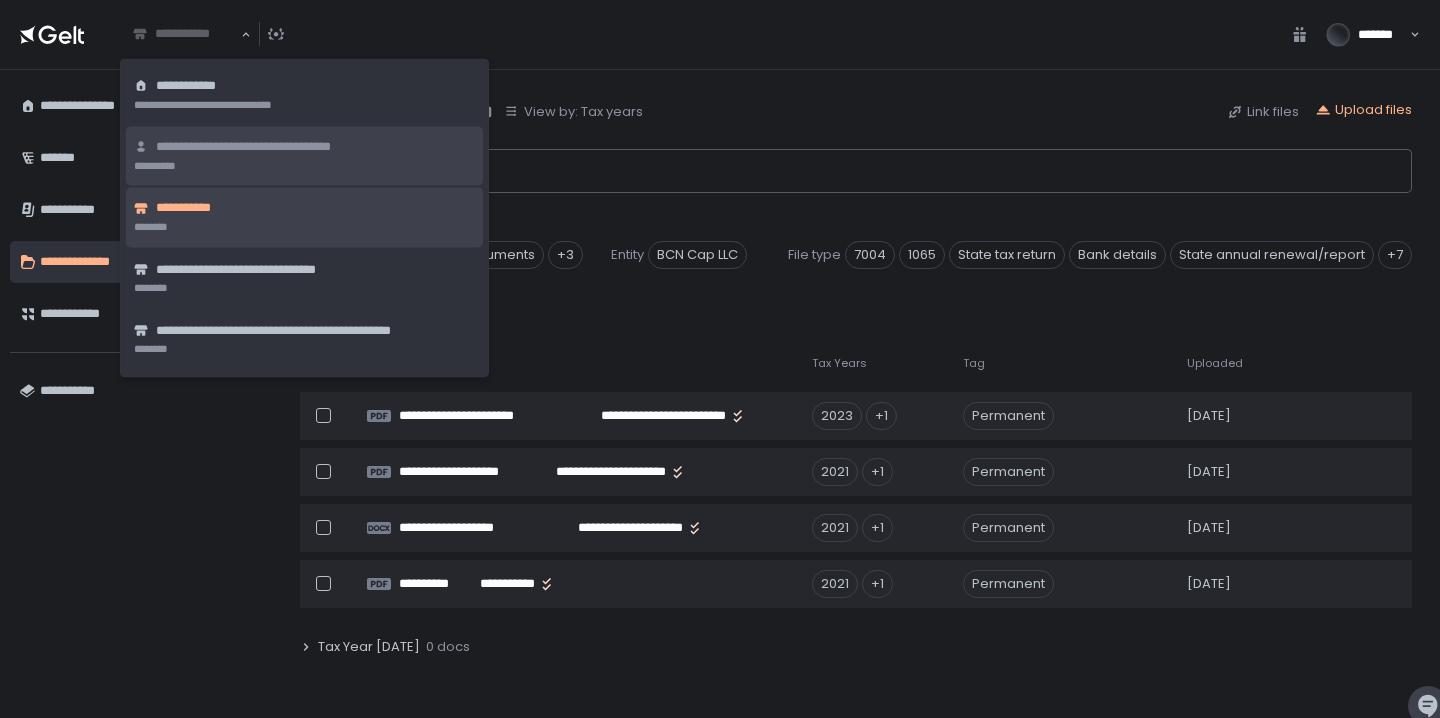 click on "**********" 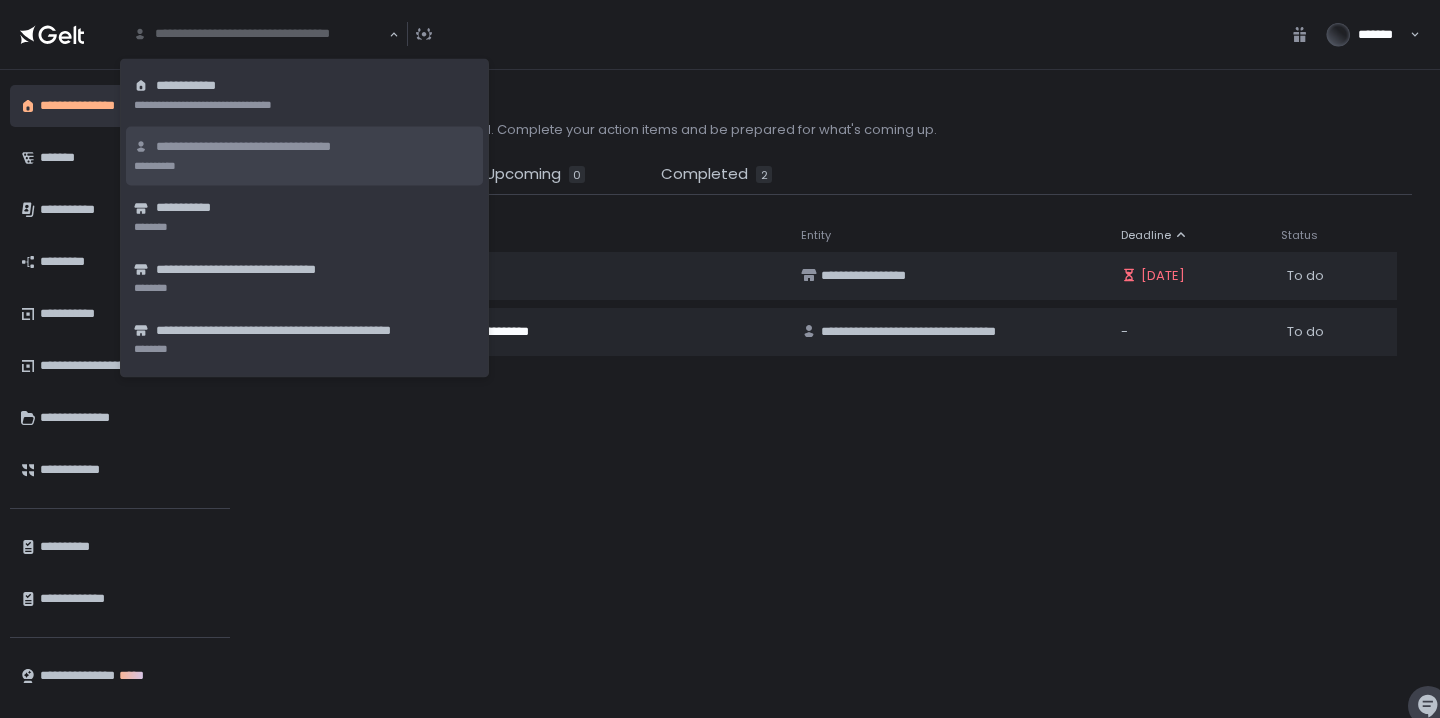click on "**********" at bounding box center [856, 446] 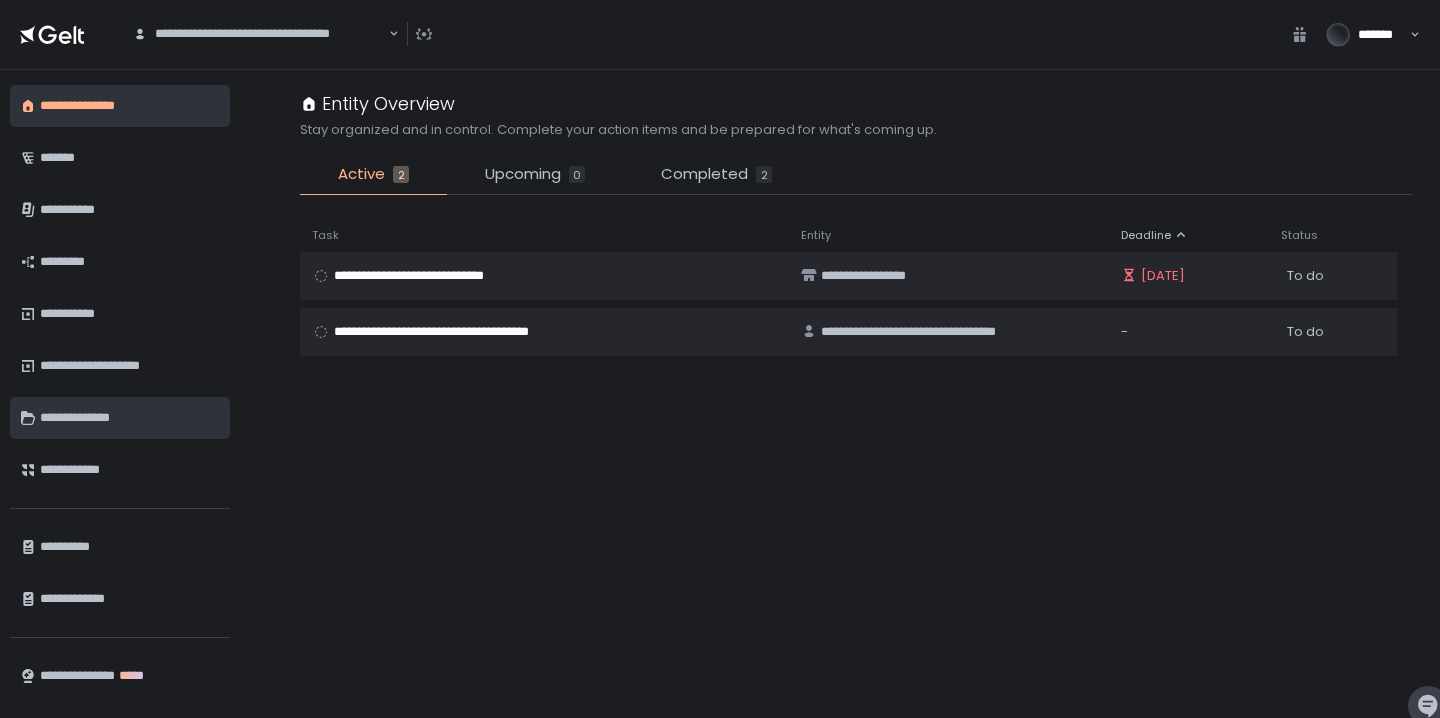 click on "**********" at bounding box center [127, 418] 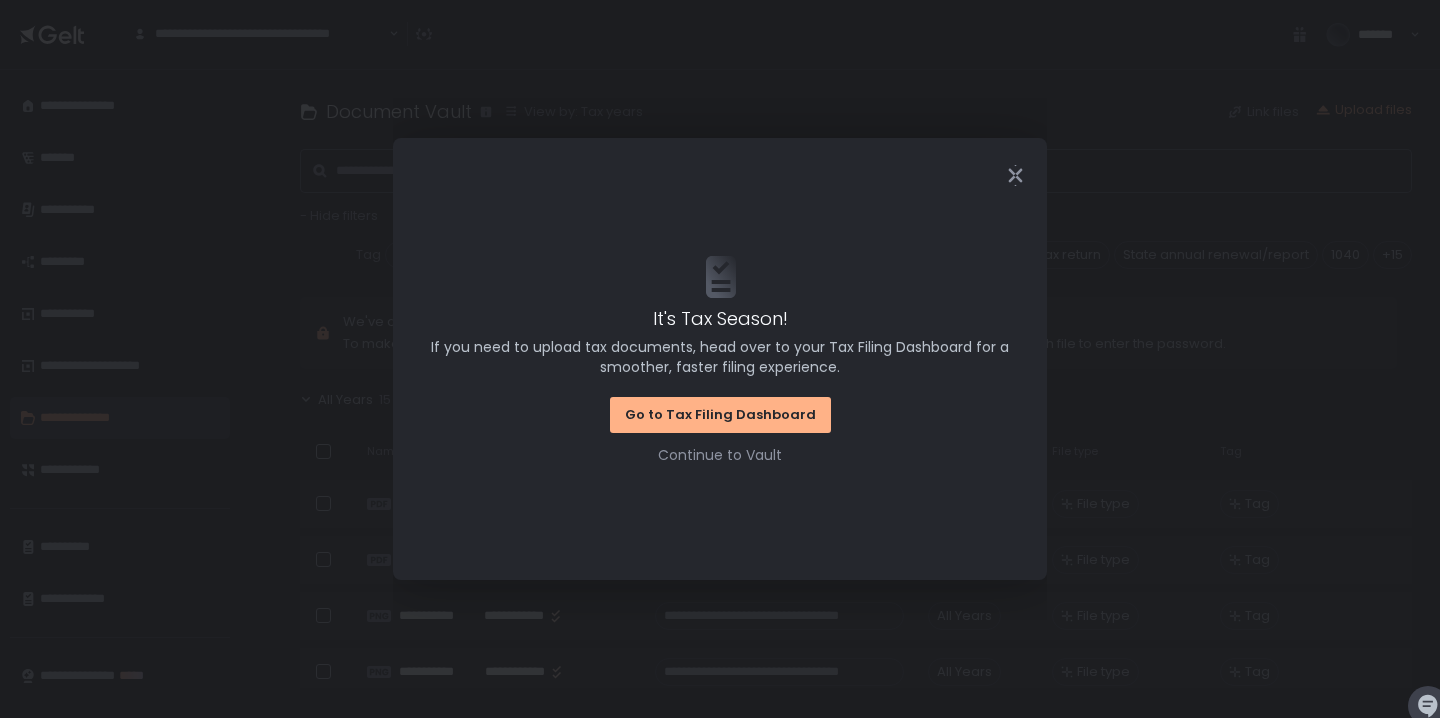 click 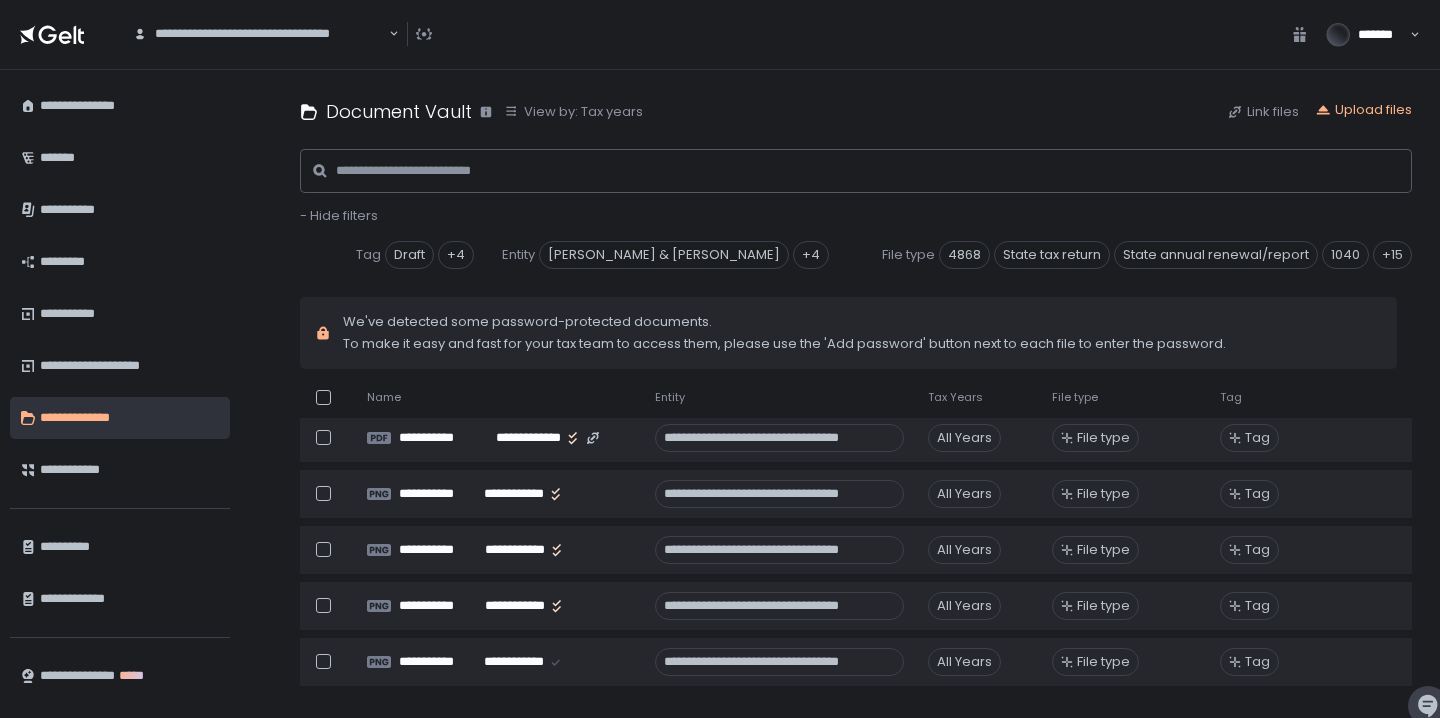 scroll, scrollTop: 0, scrollLeft: 0, axis: both 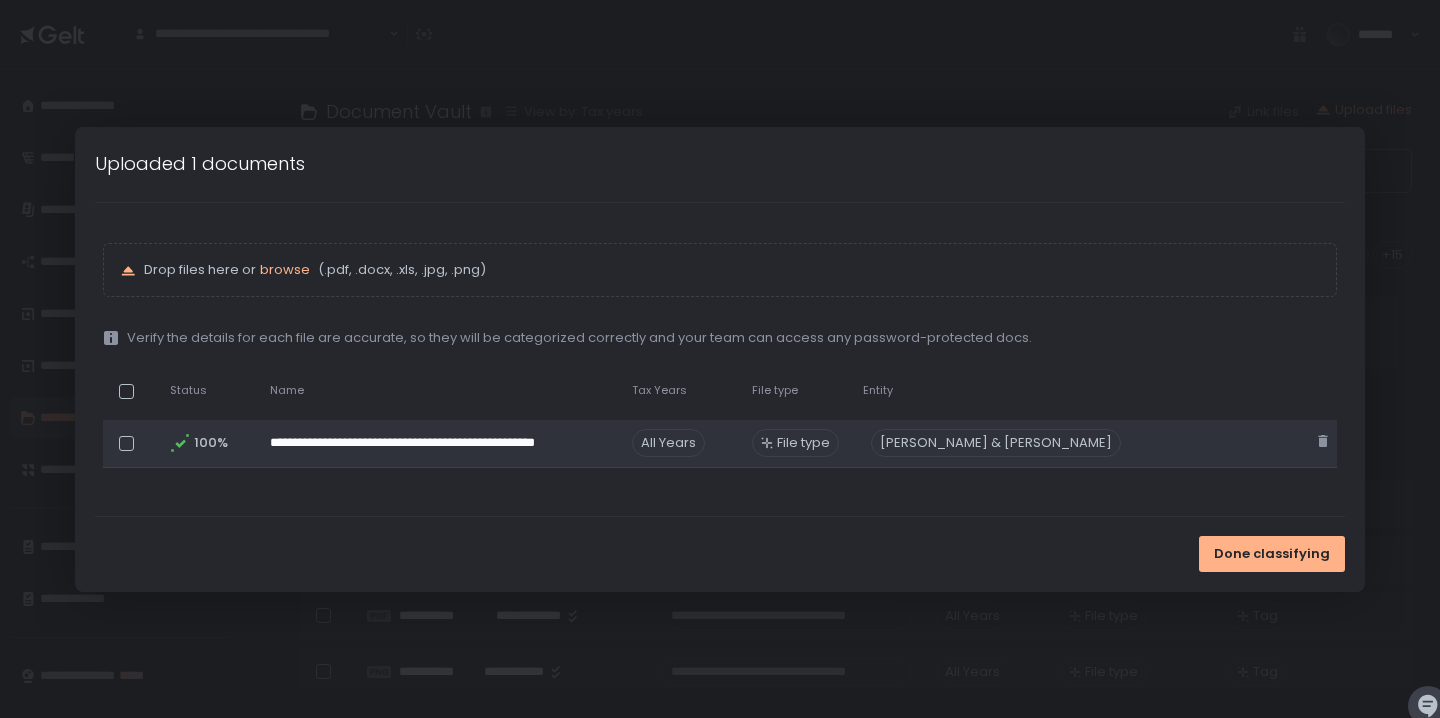 click on "[PERSON_NAME] & [PERSON_NAME]" at bounding box center [996, 443] 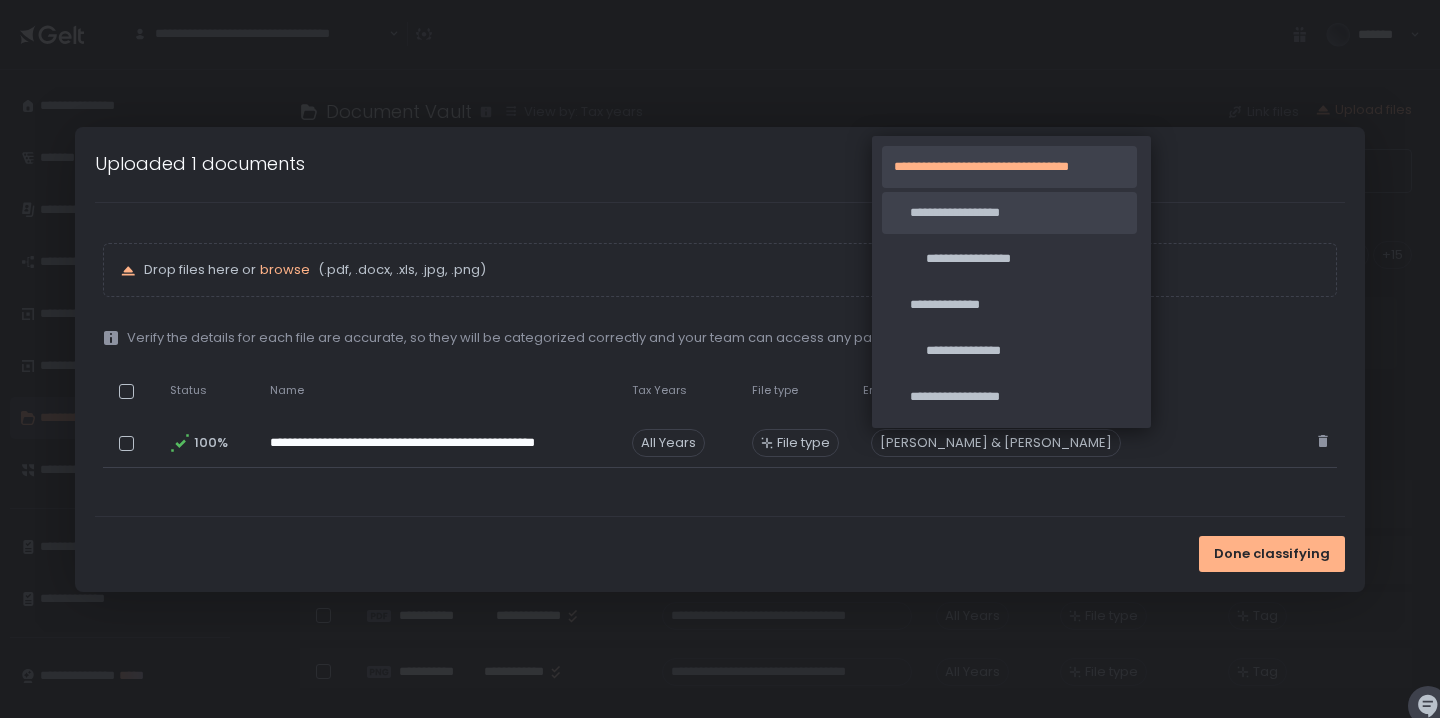 click on "**********" 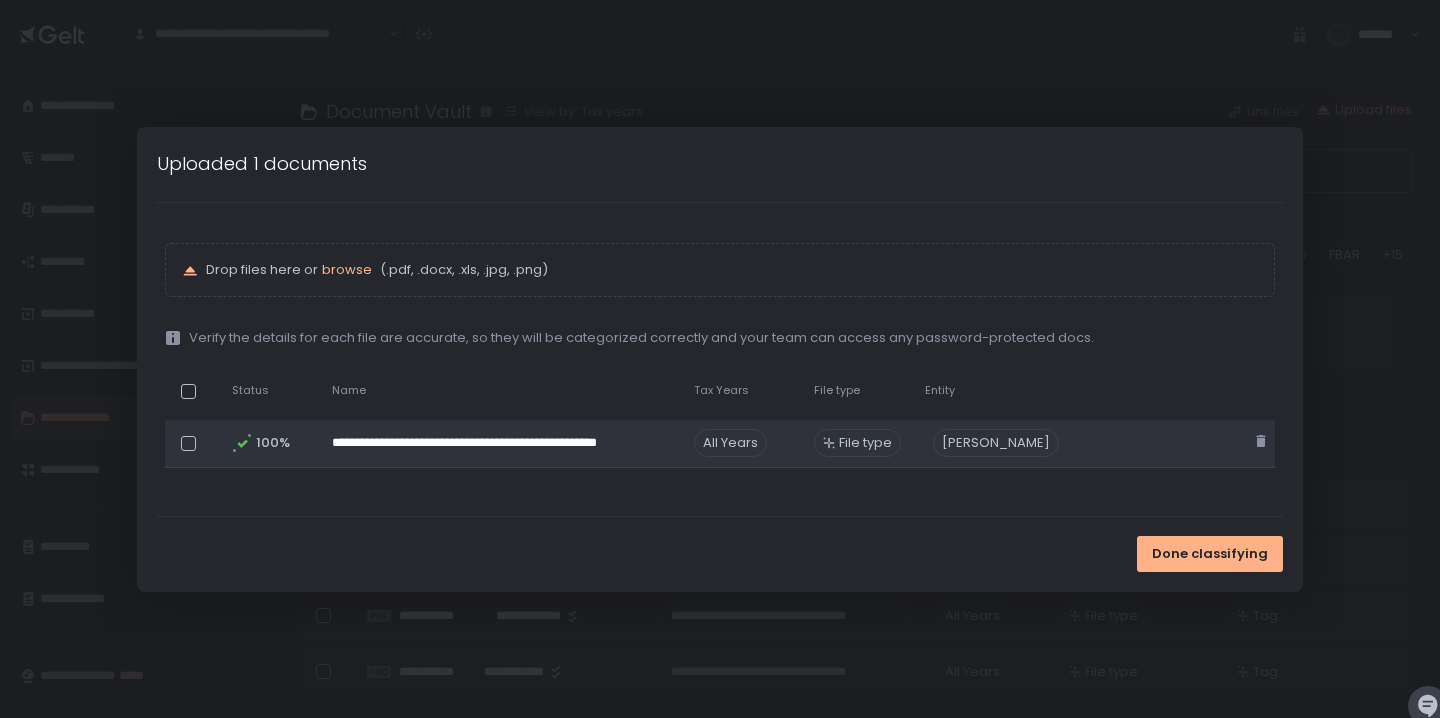 click on "File type" at bounding box center [865, 443] 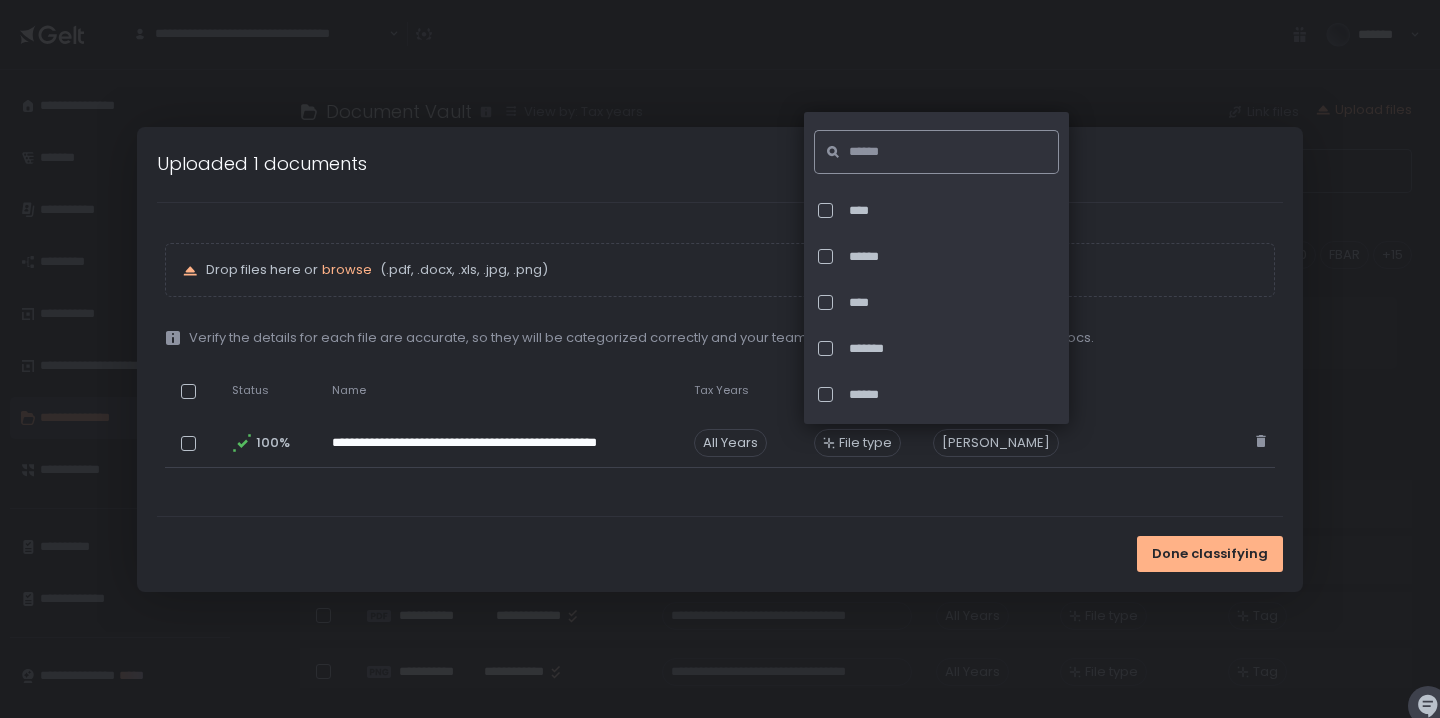 click 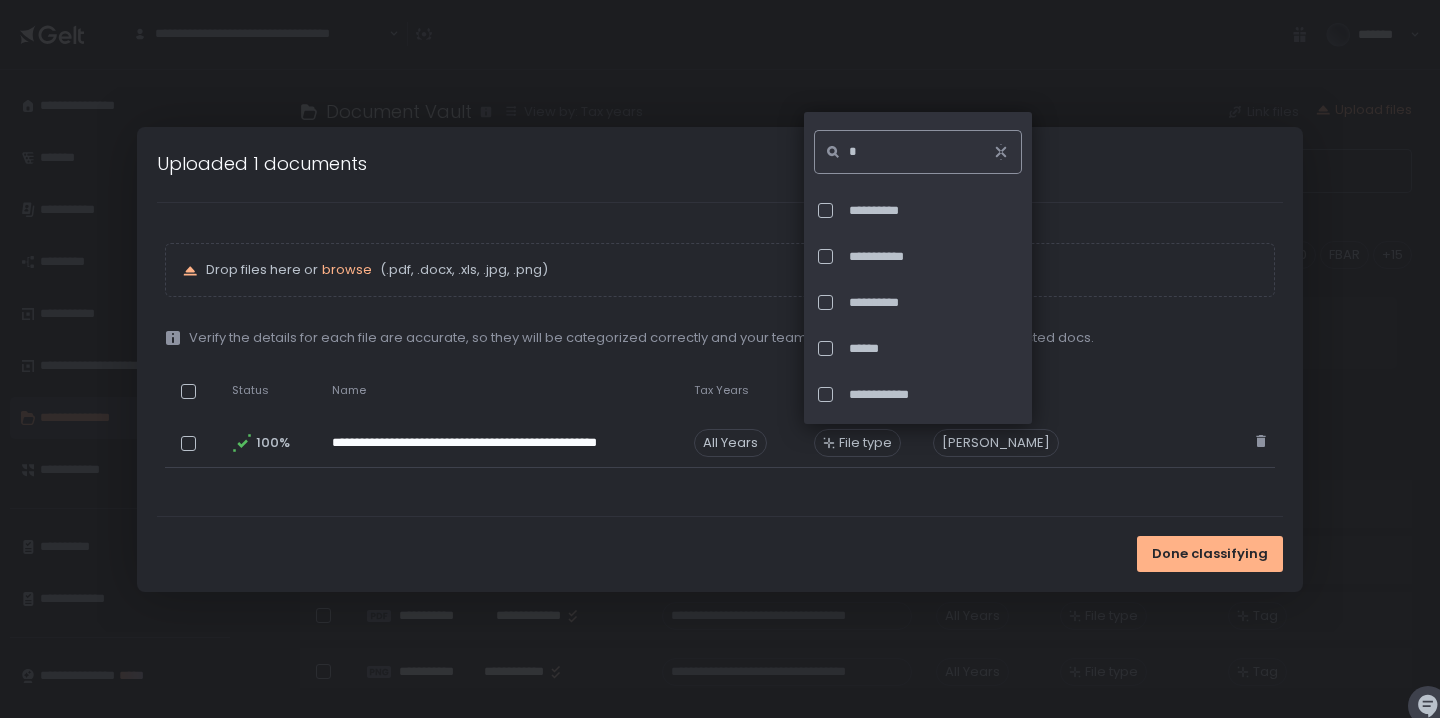 type 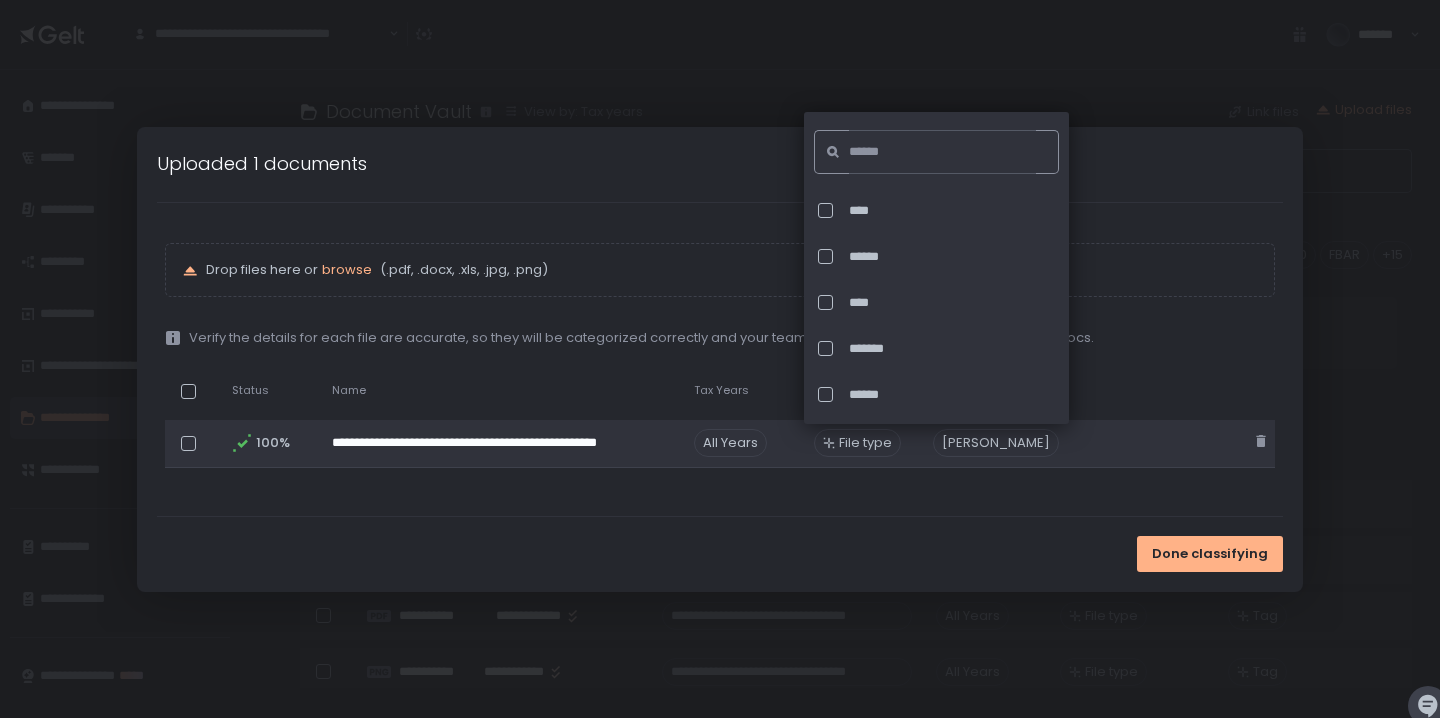 click on "All Years" at bounding box center [730, 443] 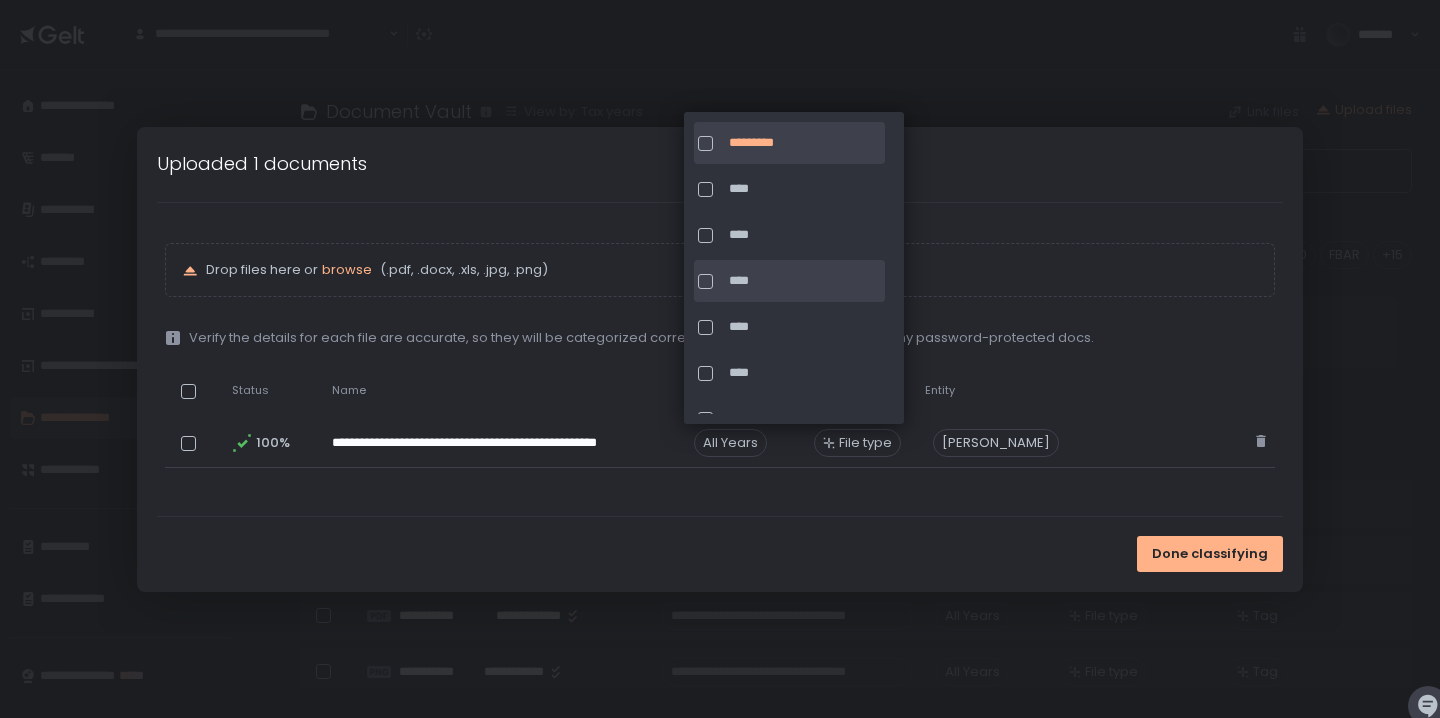click at bounding box center [705, 281] 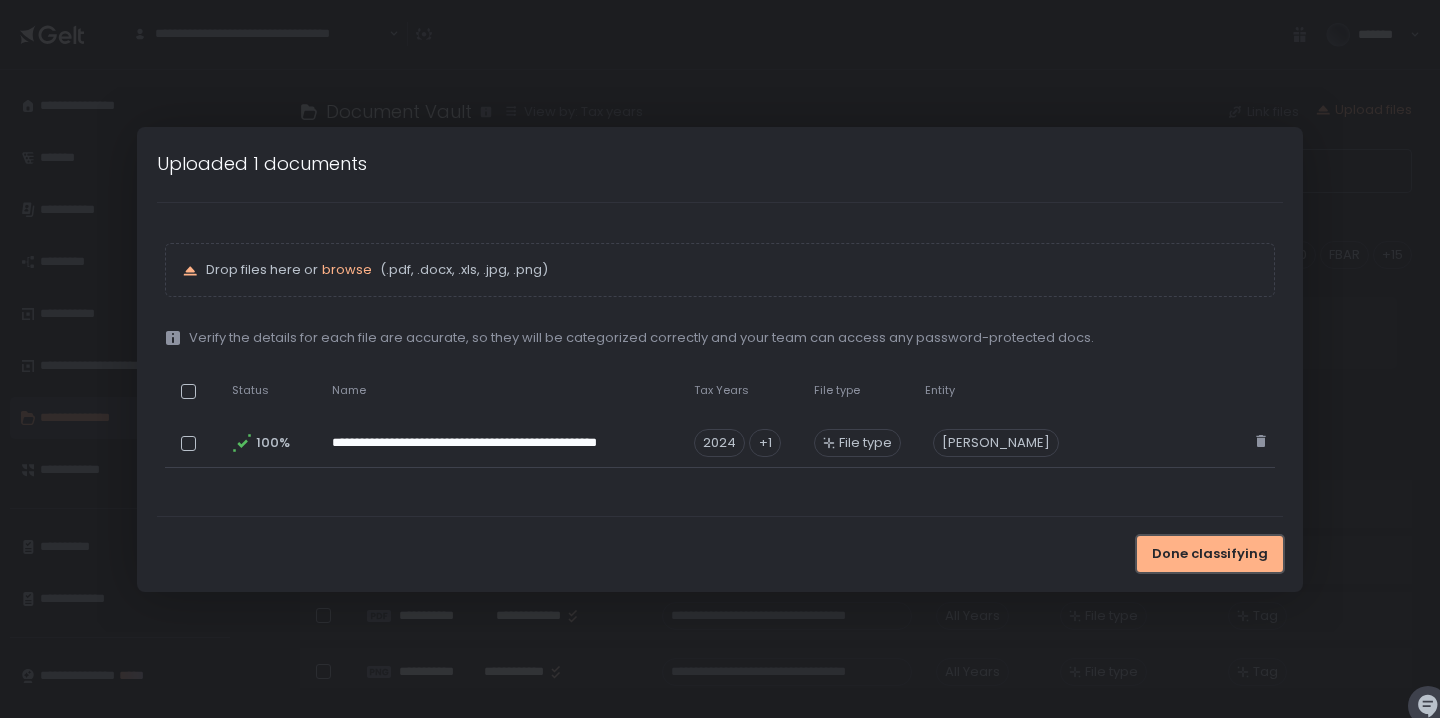 drag, startPoint x: 1231, startPoint y: 562, endPoint x: 843, endPoint y: 554, distance: 388.08246 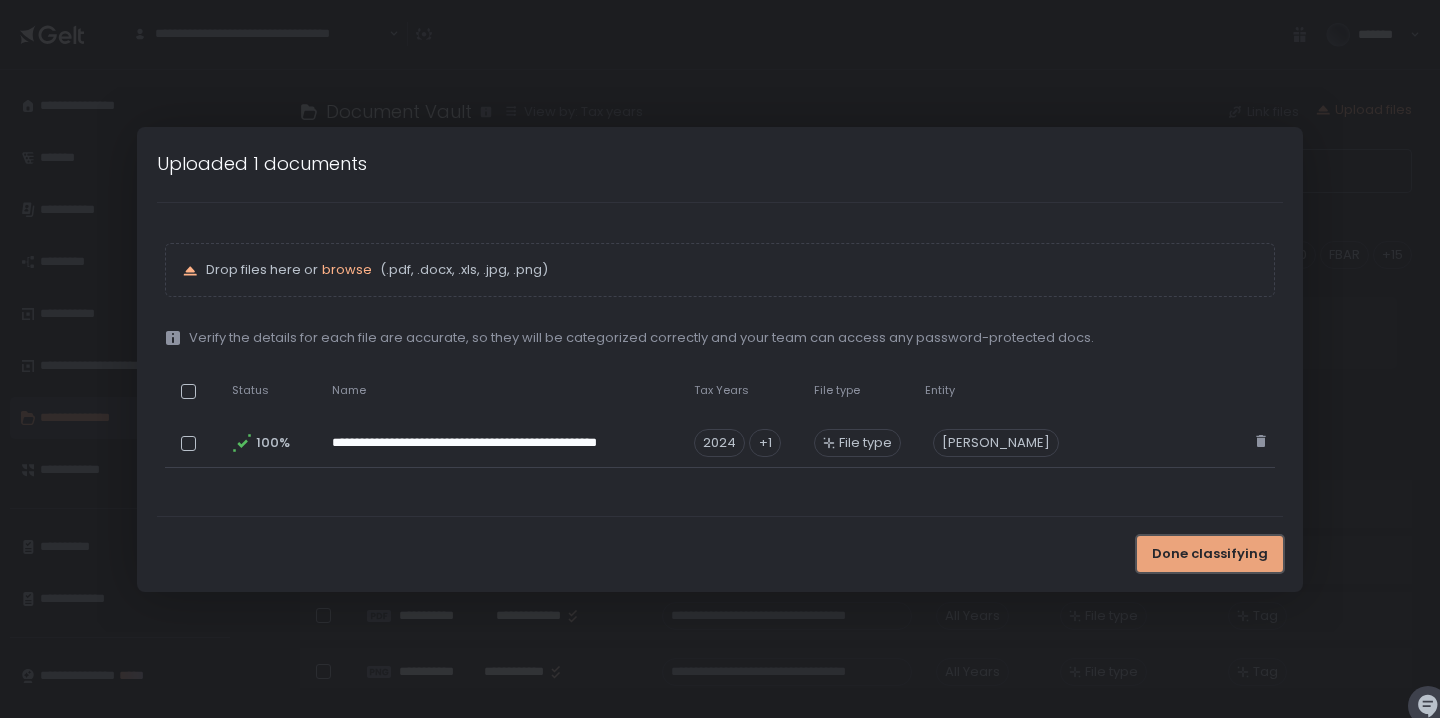 click on "Done classifying" at bounding box center (1210, 554) 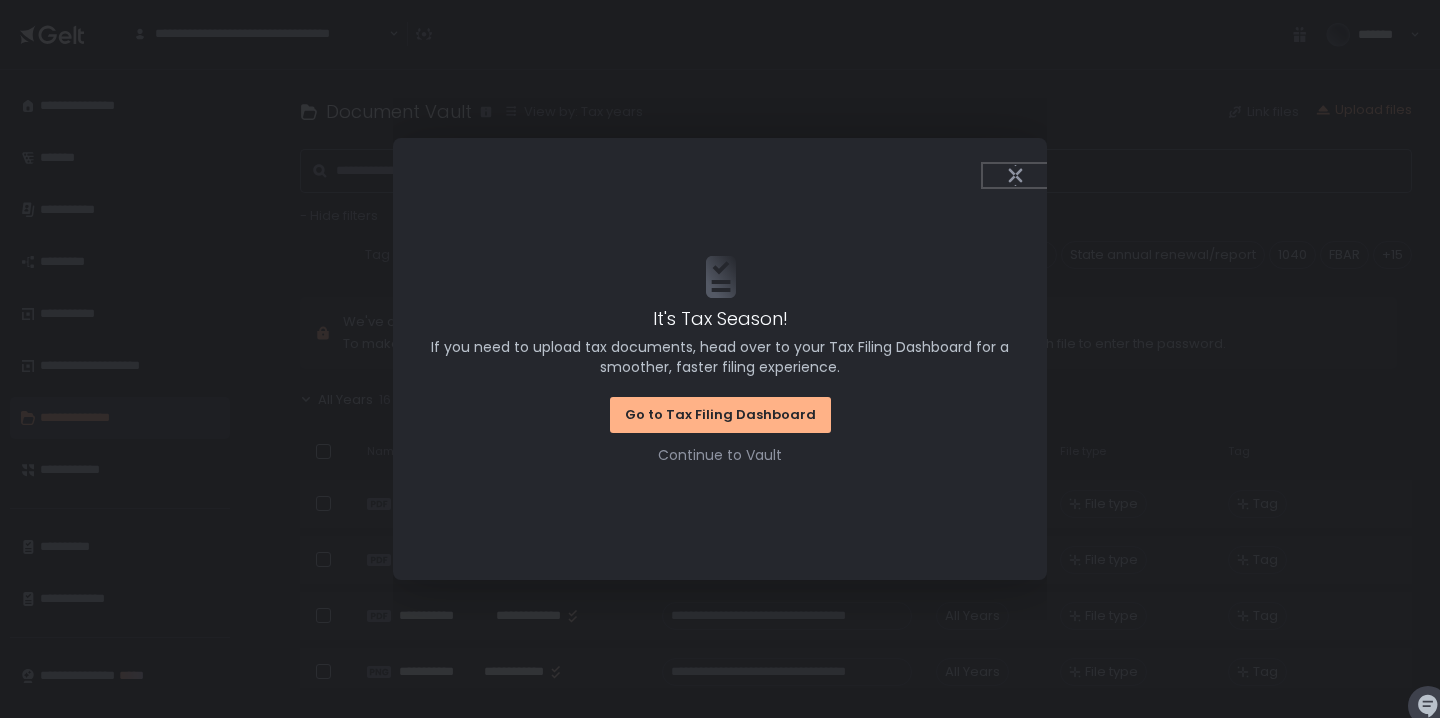 click 